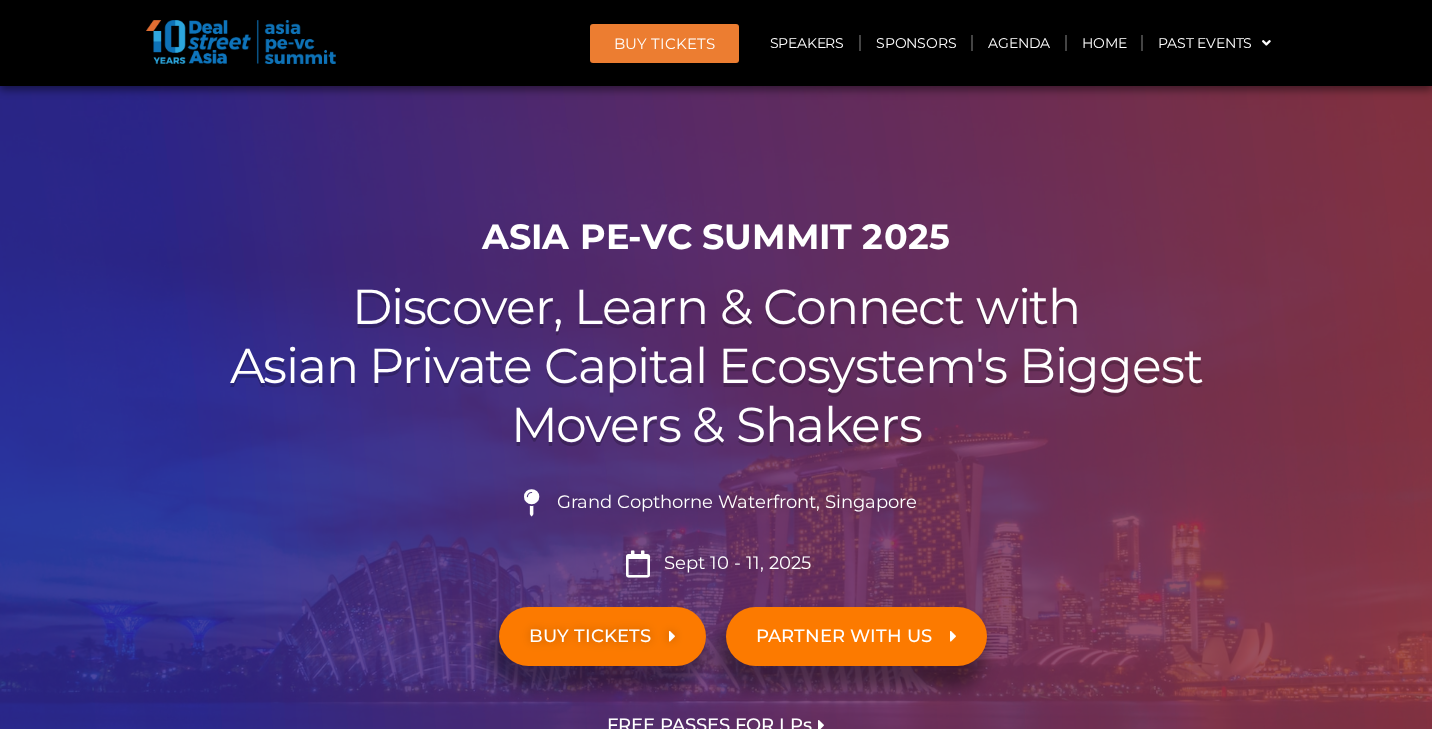 click on "Speakers" 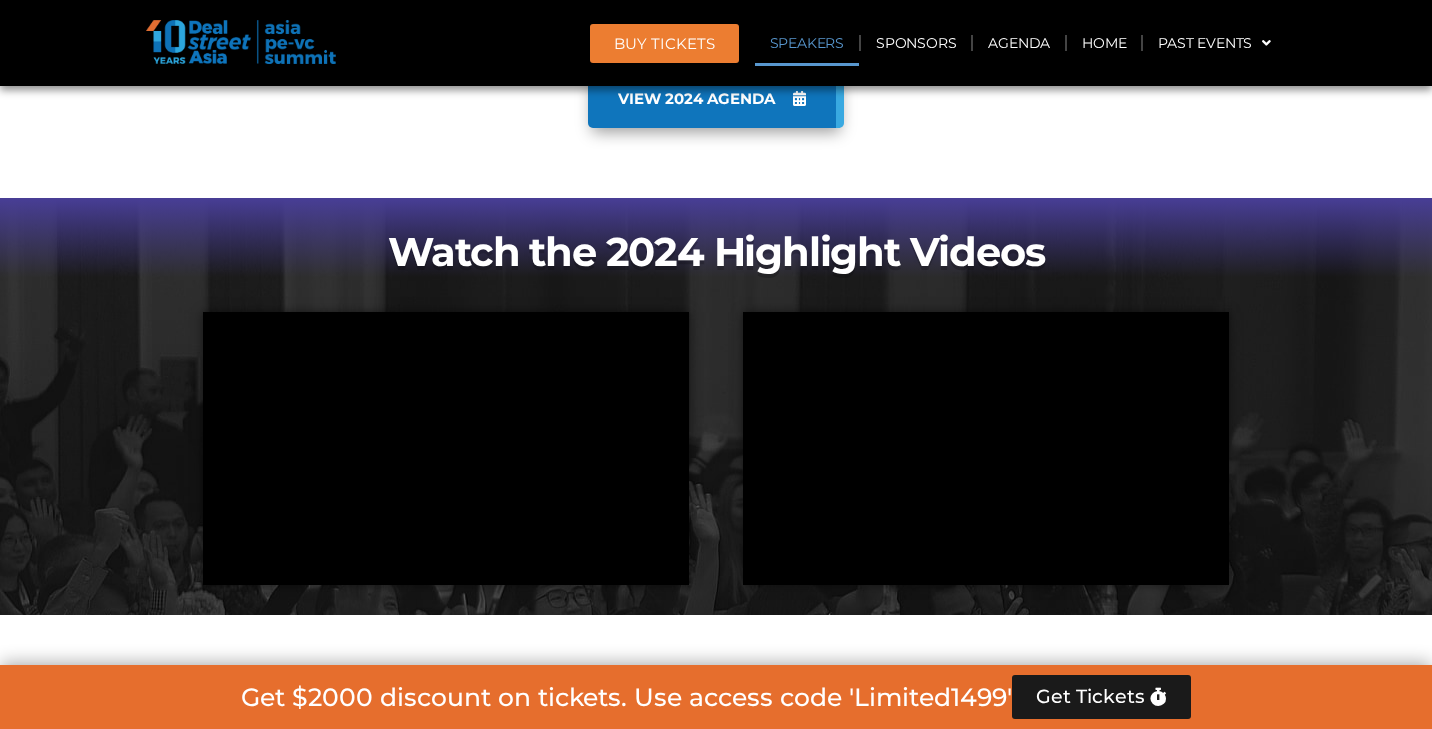 scroll, scrollTop: 2077, scrollLeft: 0, axis: vertical 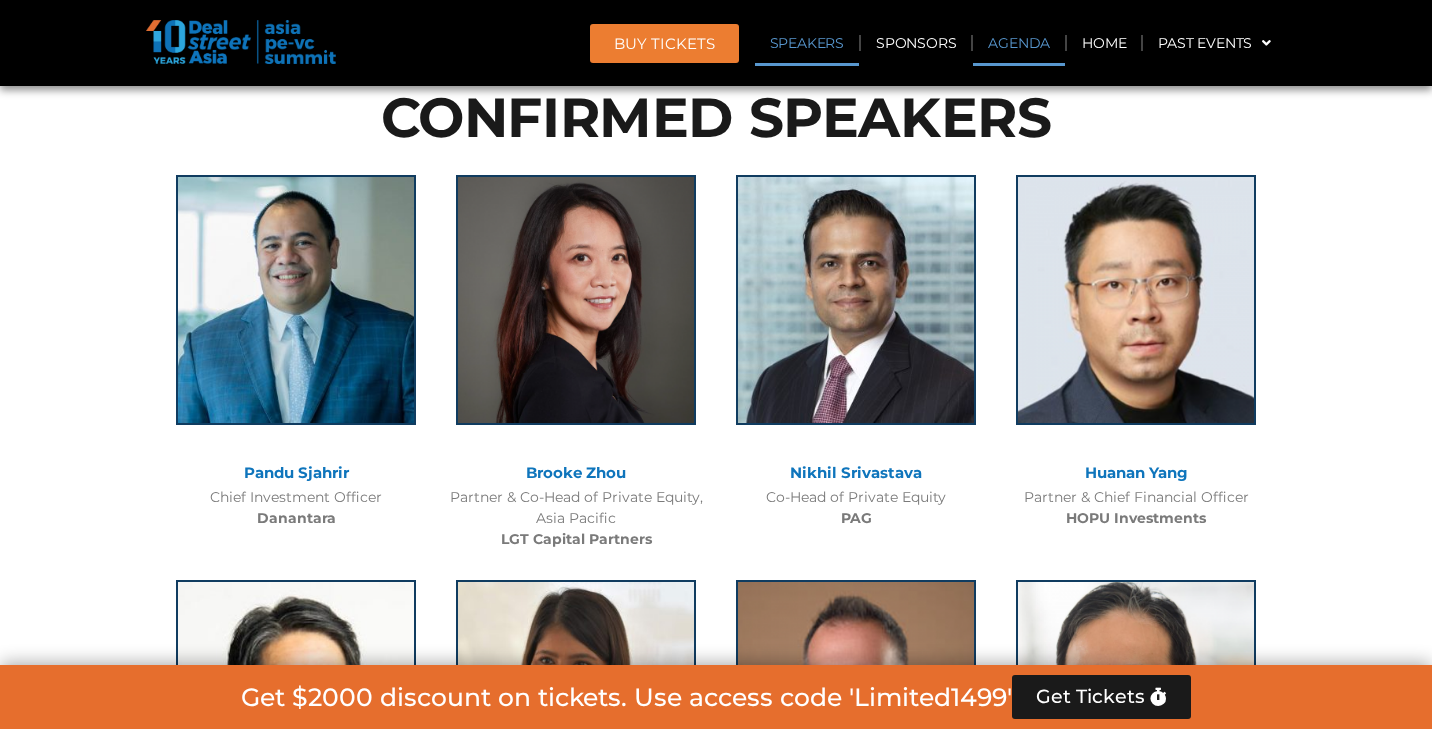 click on "Agenda" 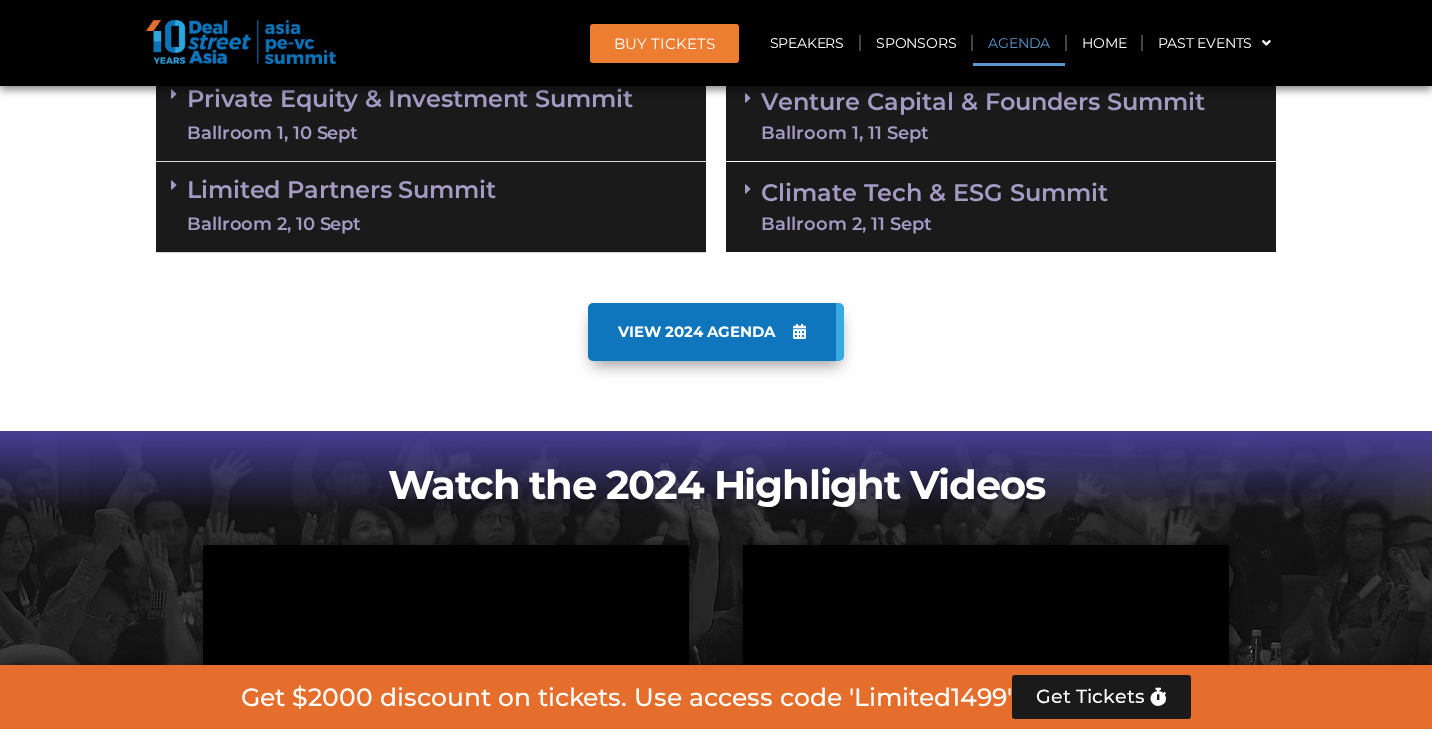 scroll, scrollTop: 1043, scrollLeft: 0, axis: vertical 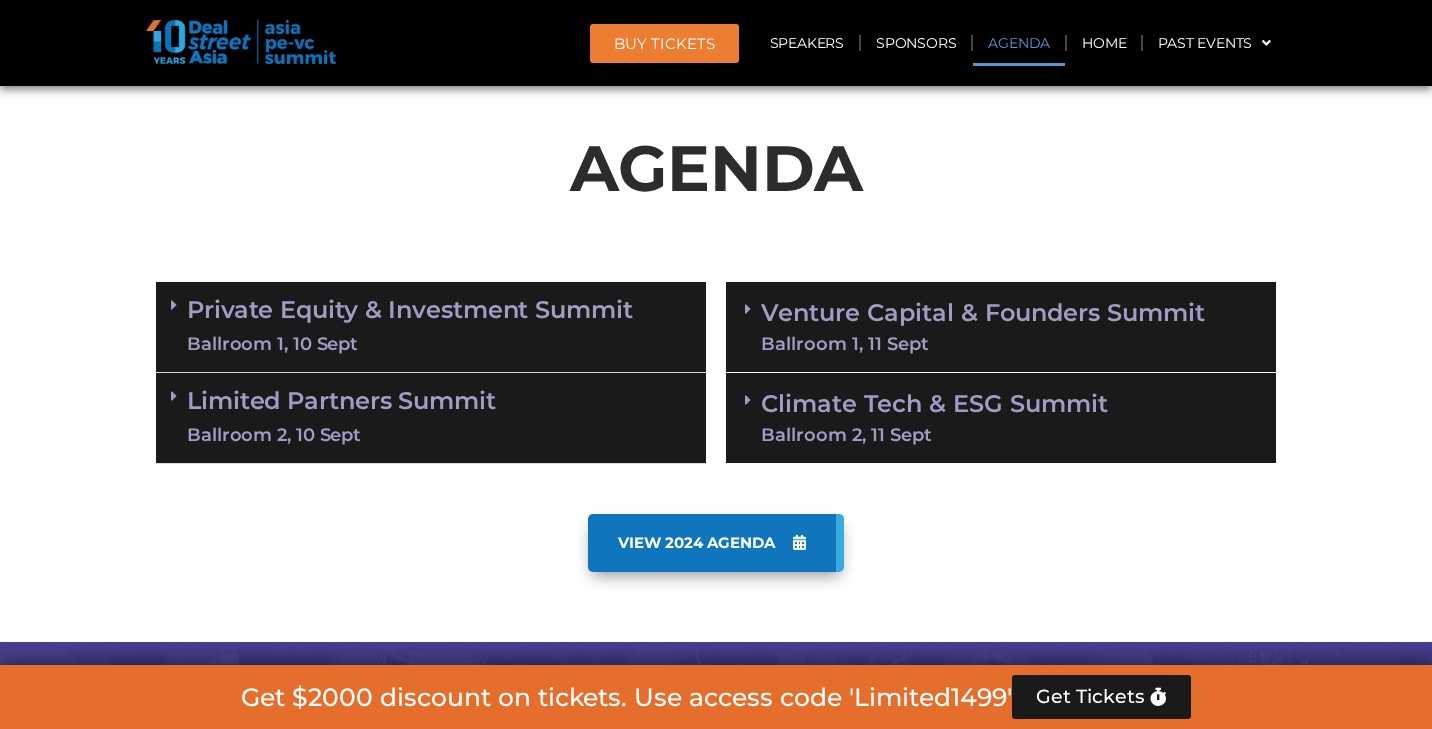 click on "Private Equity & Investment Summit  Ballroom 1, 10 Sept" at bounding box center [431, 326] 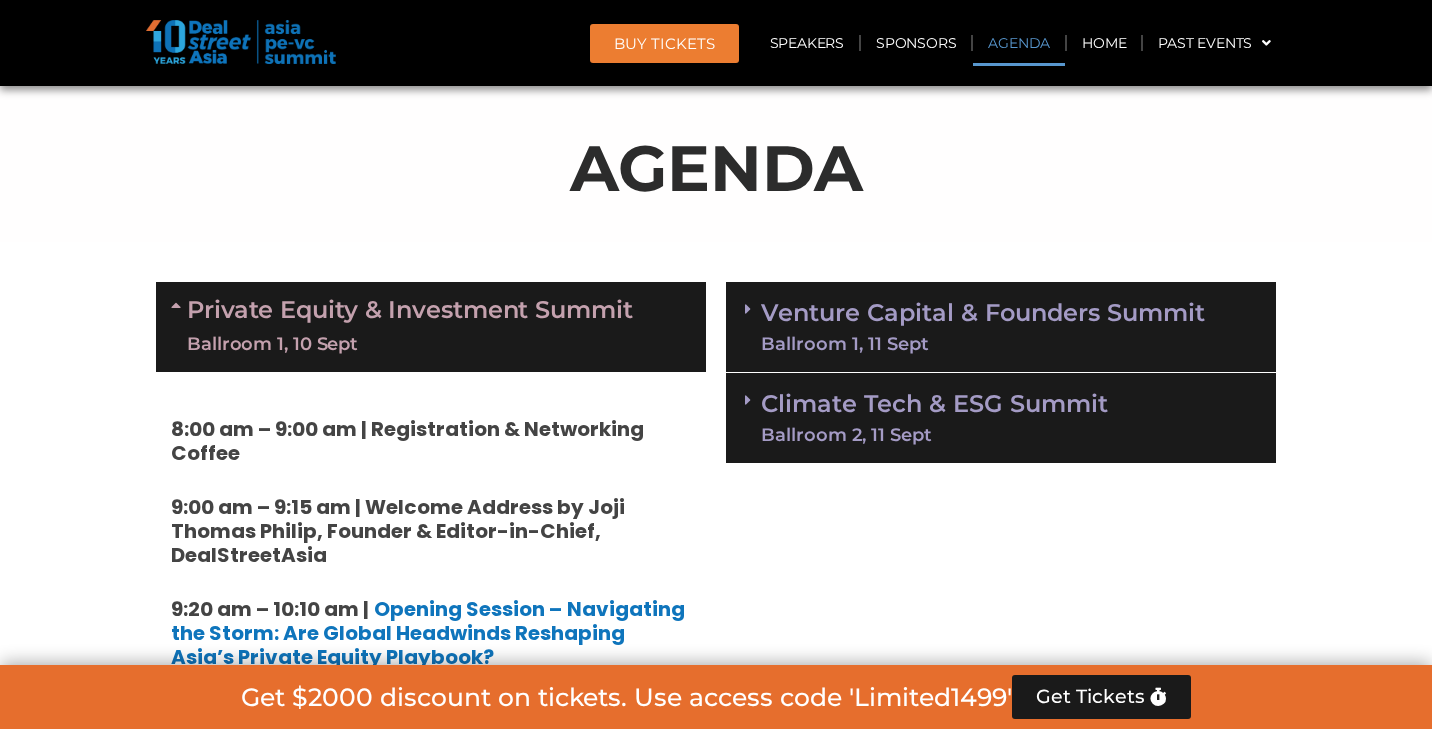click at bounding box center (241, 42) 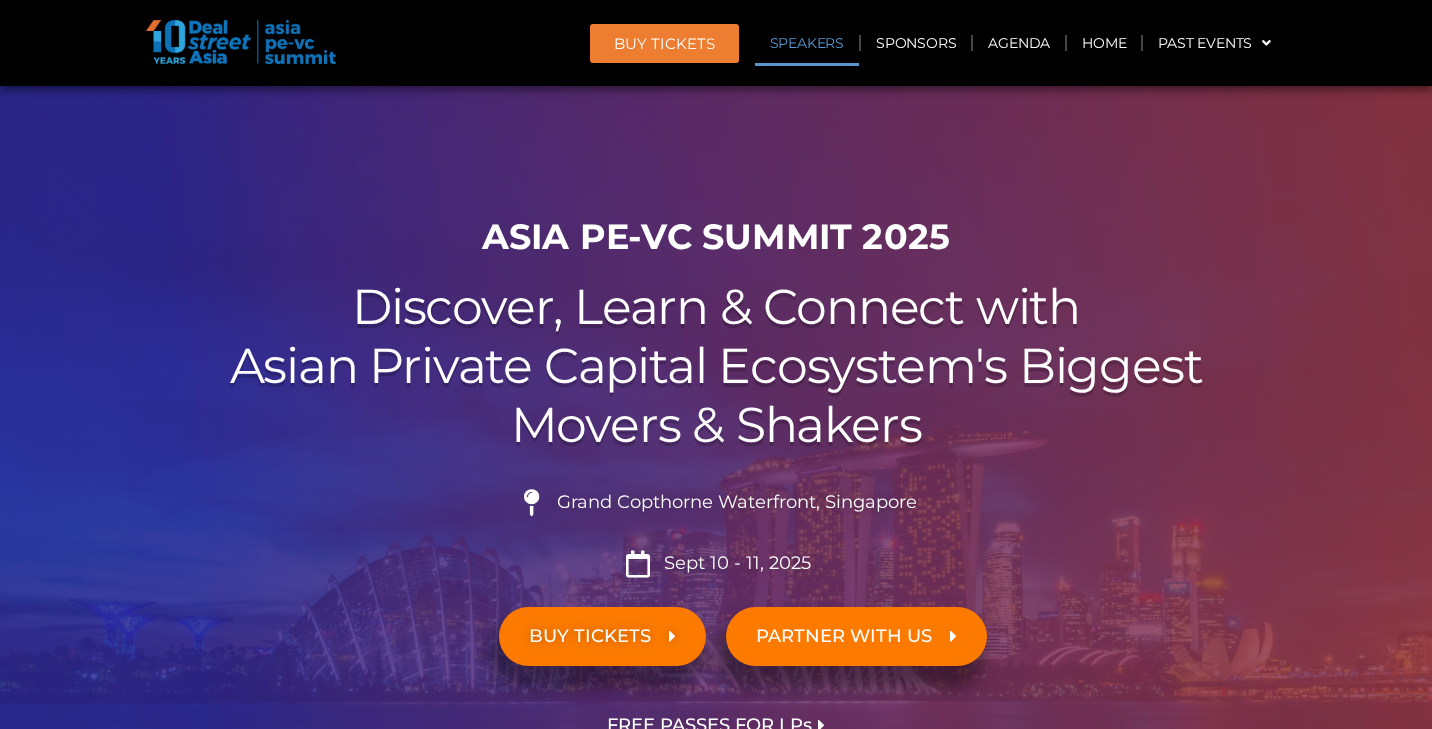 scroll, scrollTop: 0, scrollLeft: 0, axis: both 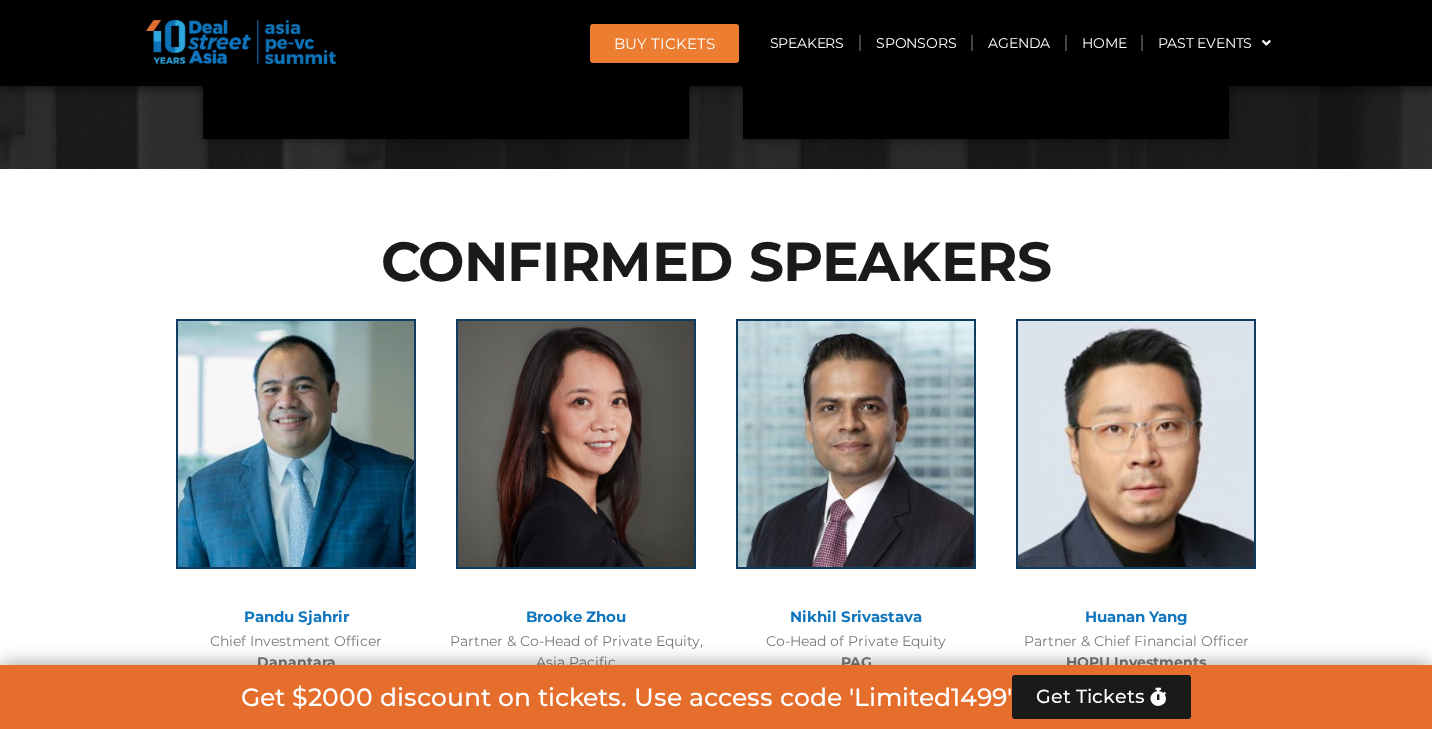click at bounding box center [241, 42] 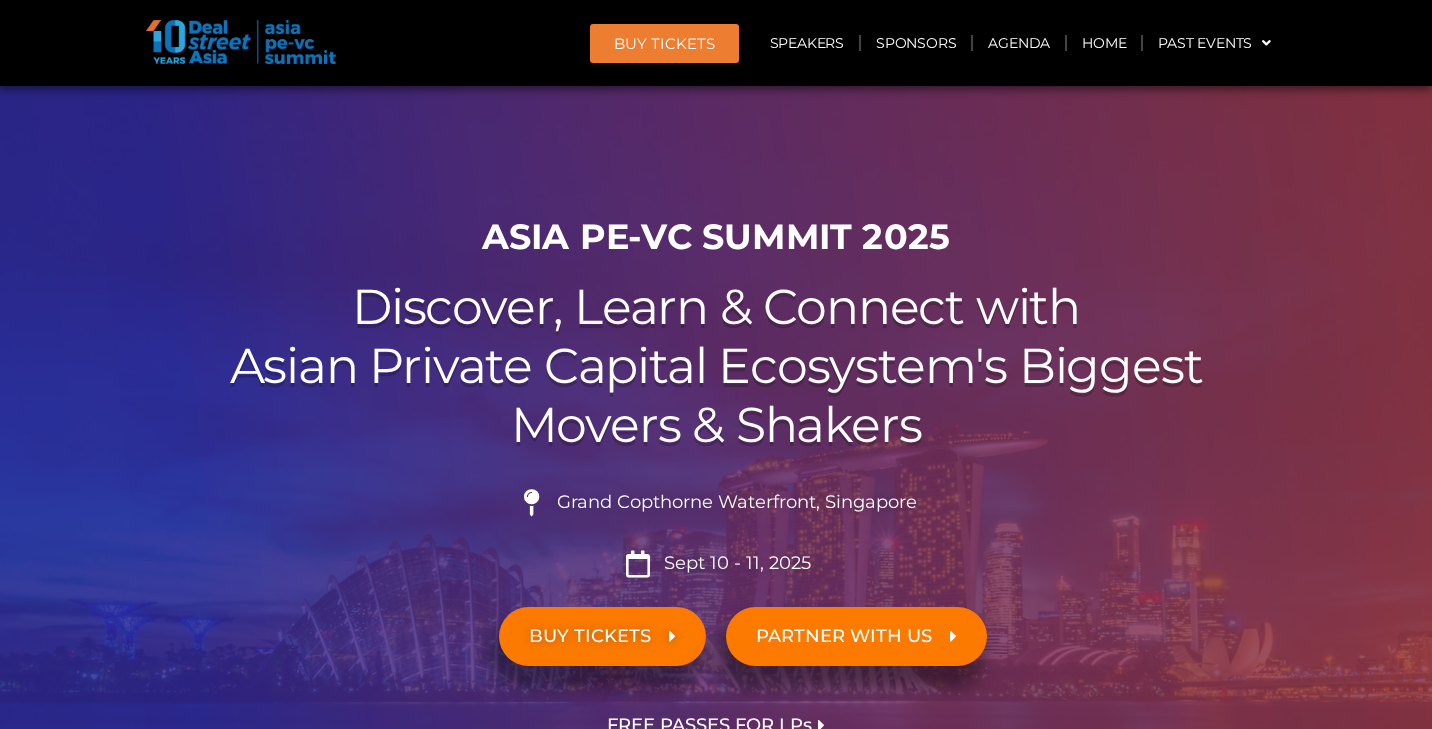 scroll, scrollTop: 0, scrollLeft: 0, axis: both 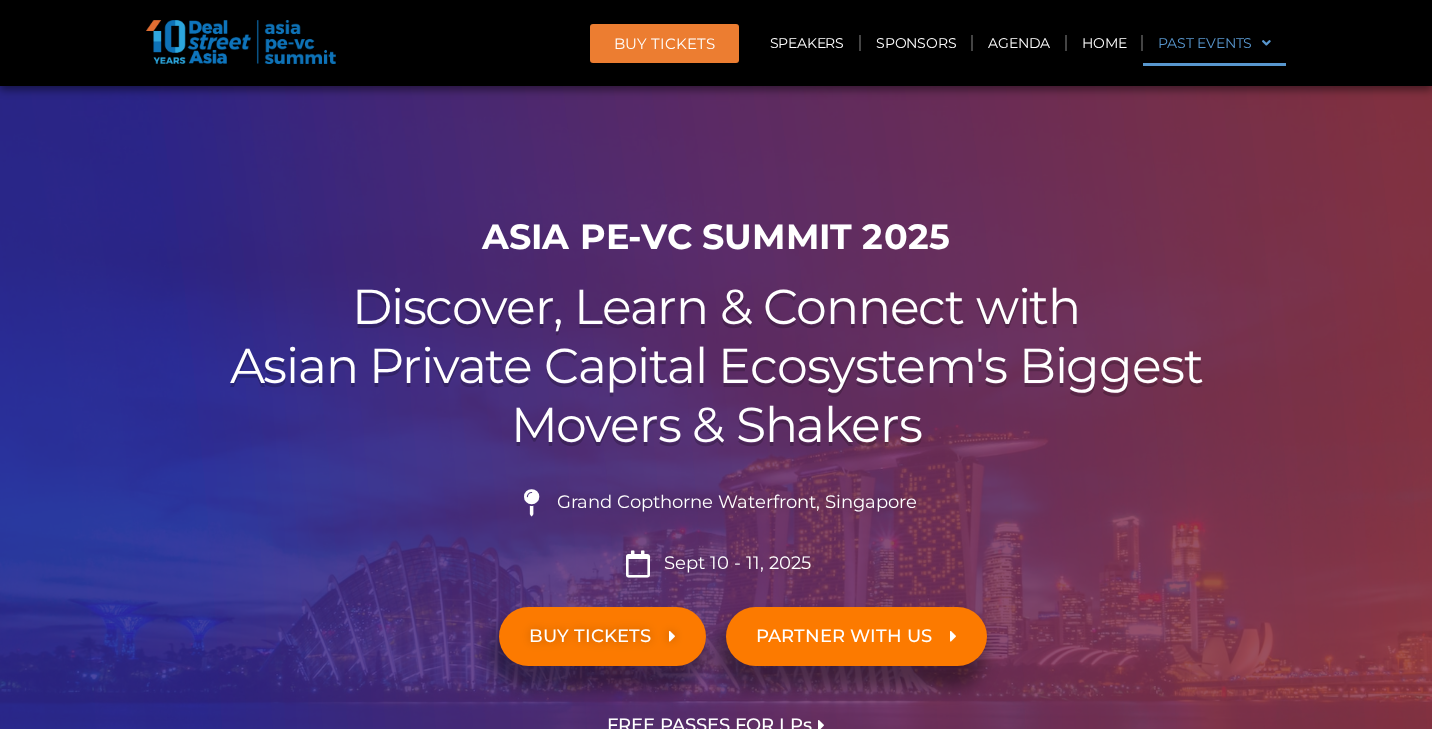 click 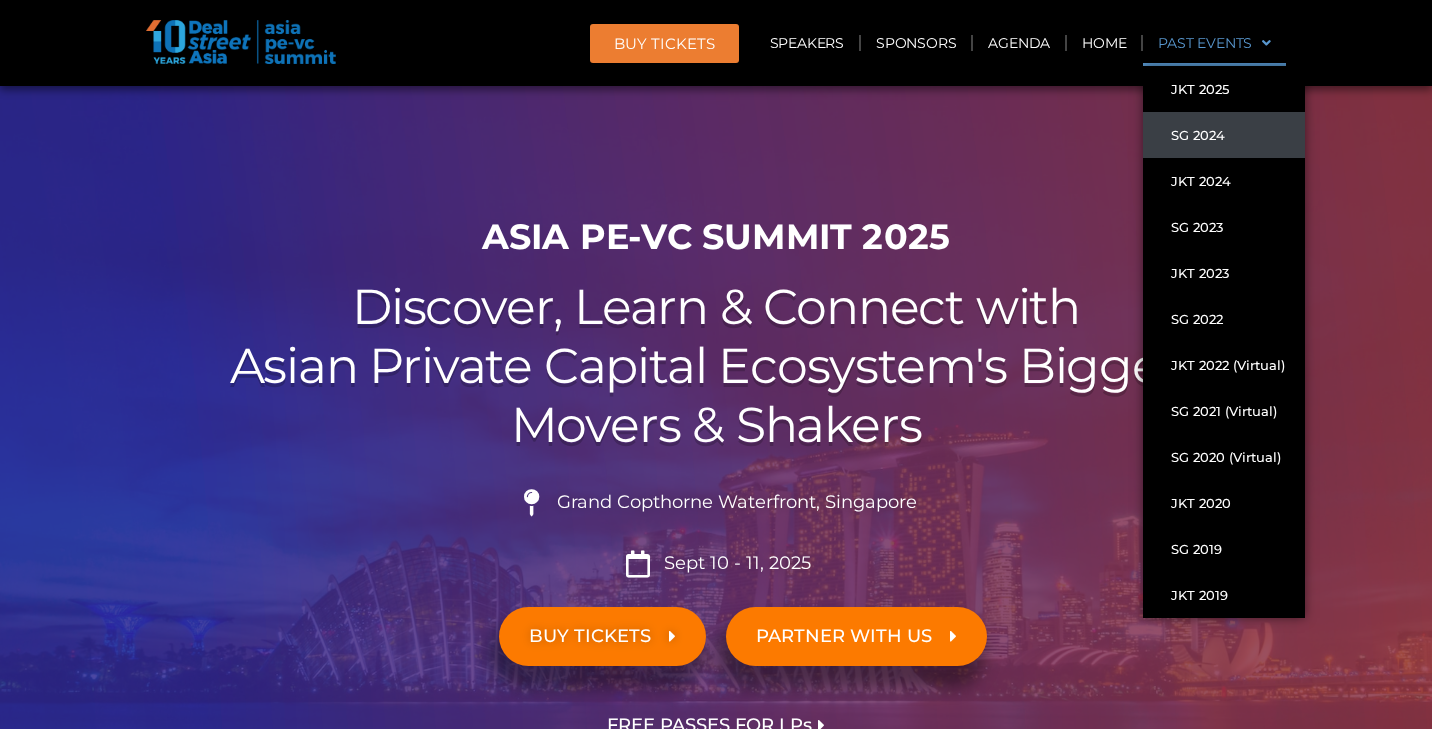 click on "SG 2024" 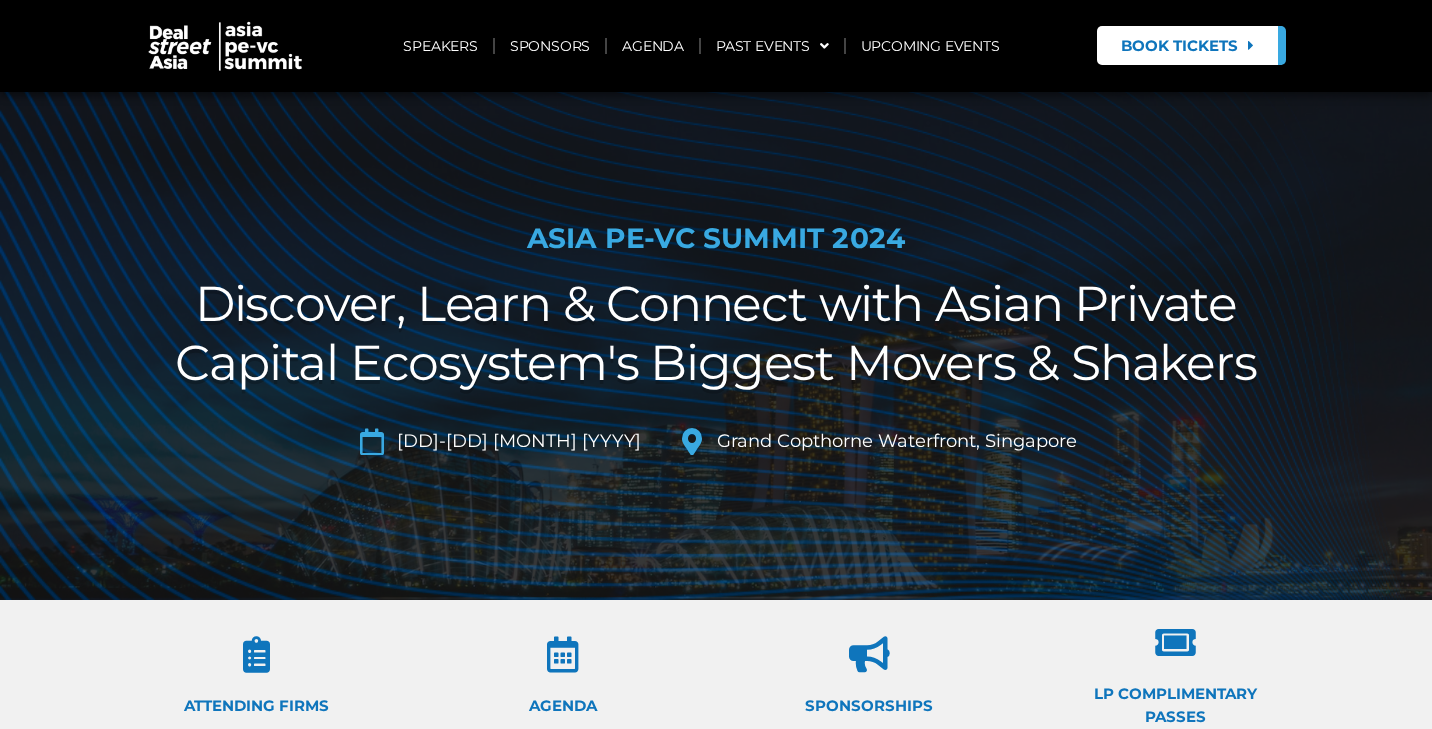 scroll, scrollTop: 0, scrollLeft: 0, axis: both 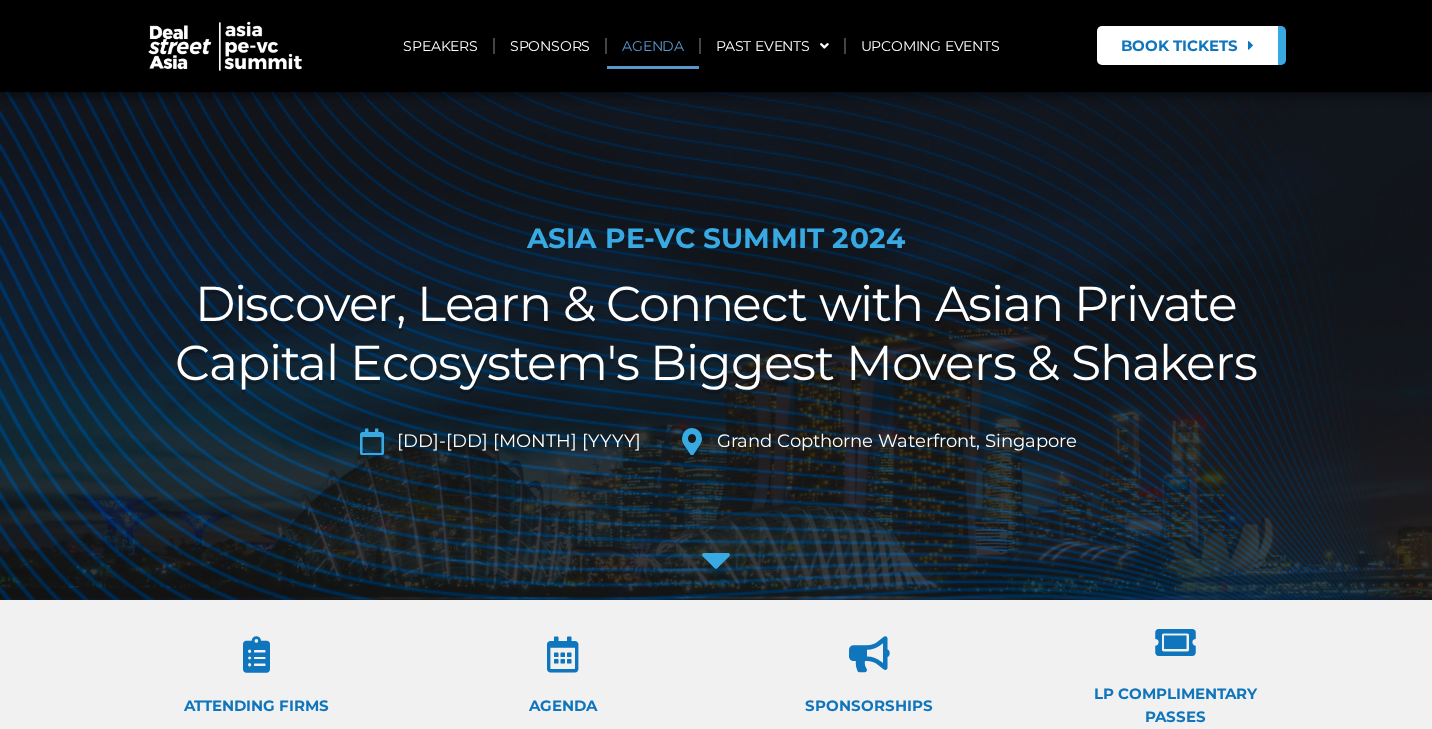 click on "AGENDA" 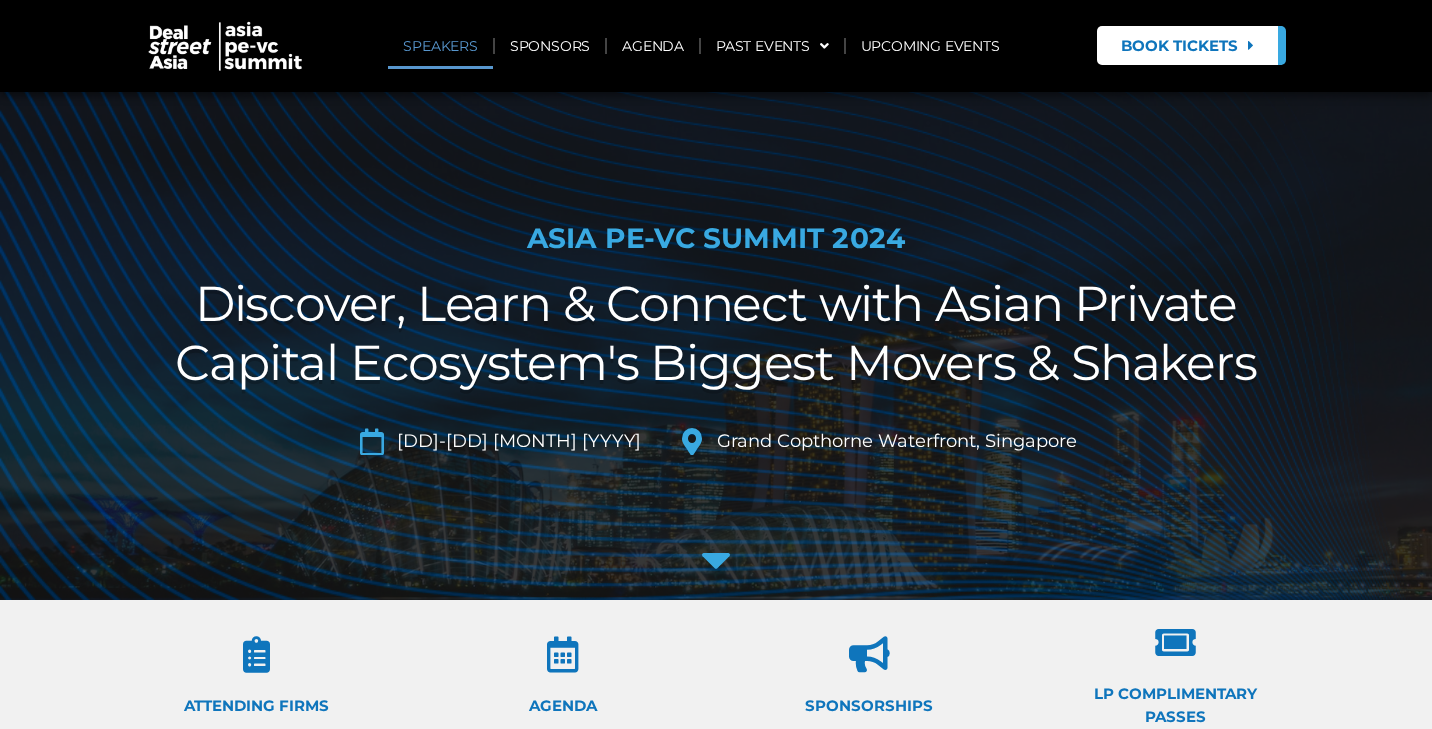 click on "SPEAKERS" 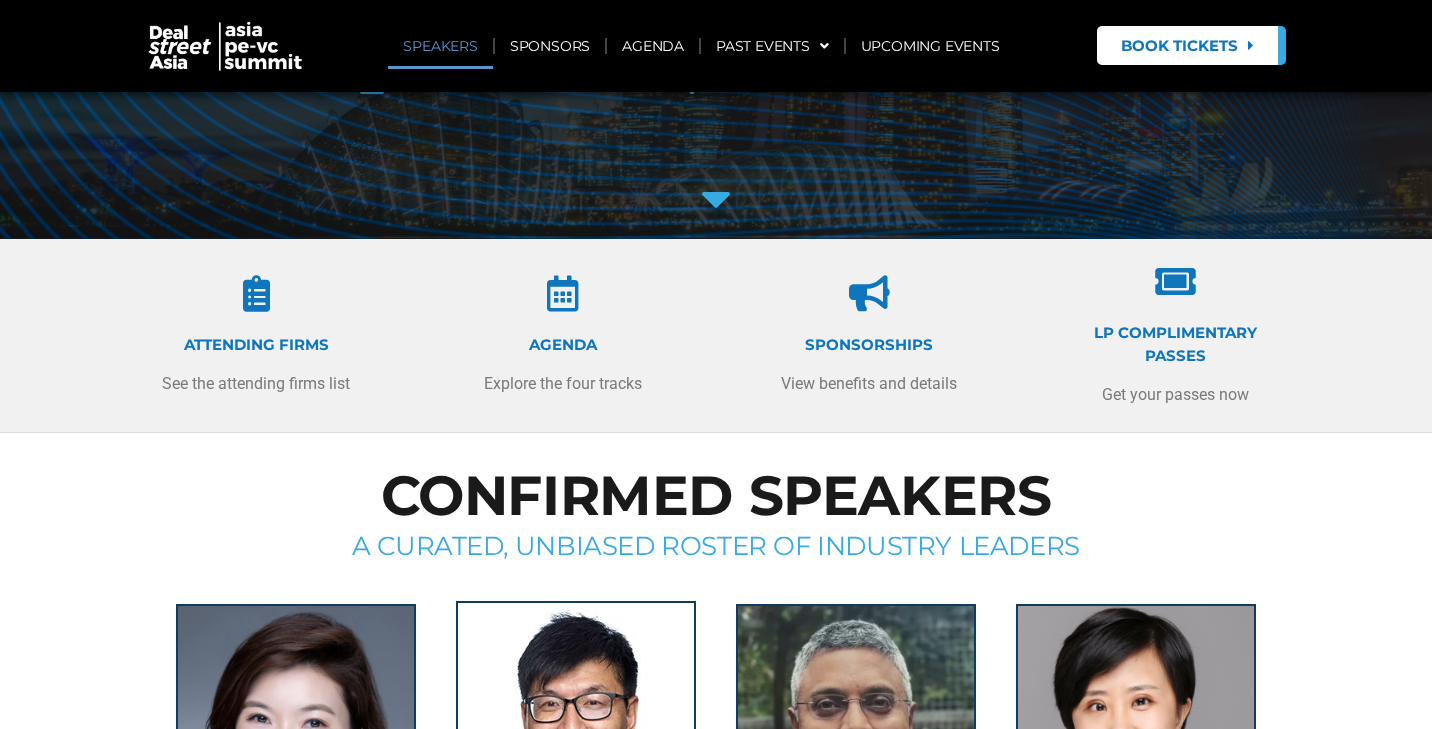 scroll, scrollTop: 274, scrollLeft: 0, axis: vertical 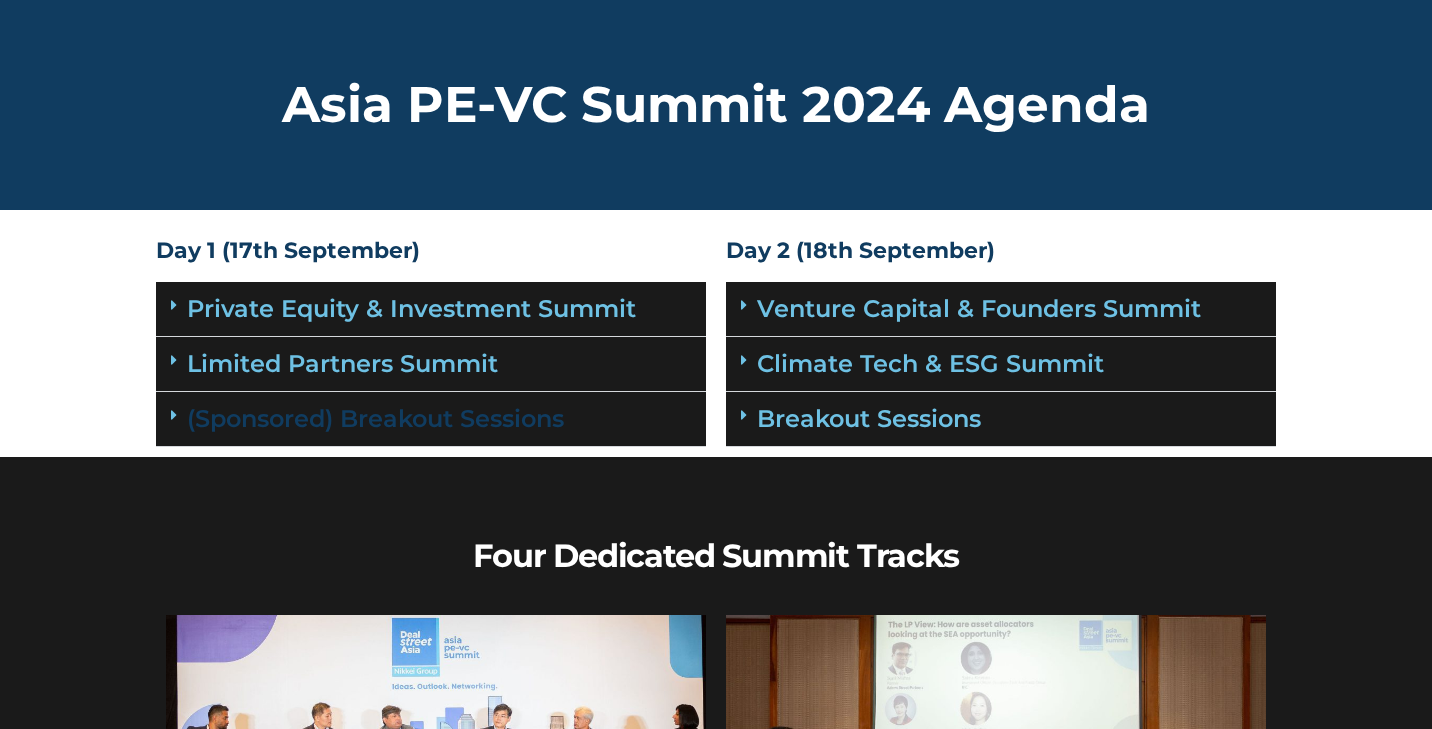 click on "(Sponsored) Breakout Sessions" at bounding box center [375, 418] 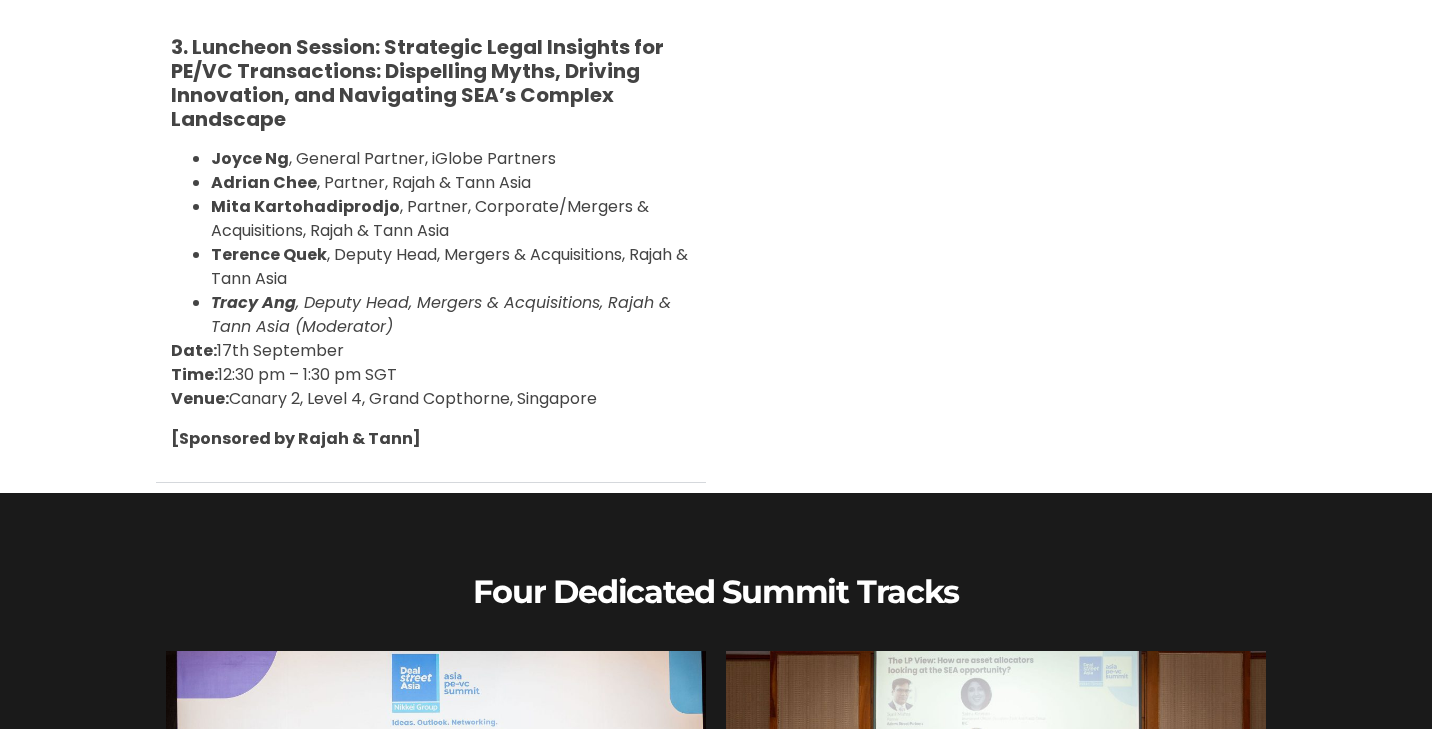 scroll, scrollTop: 1169, scrollLeft: 0, axis: vertical 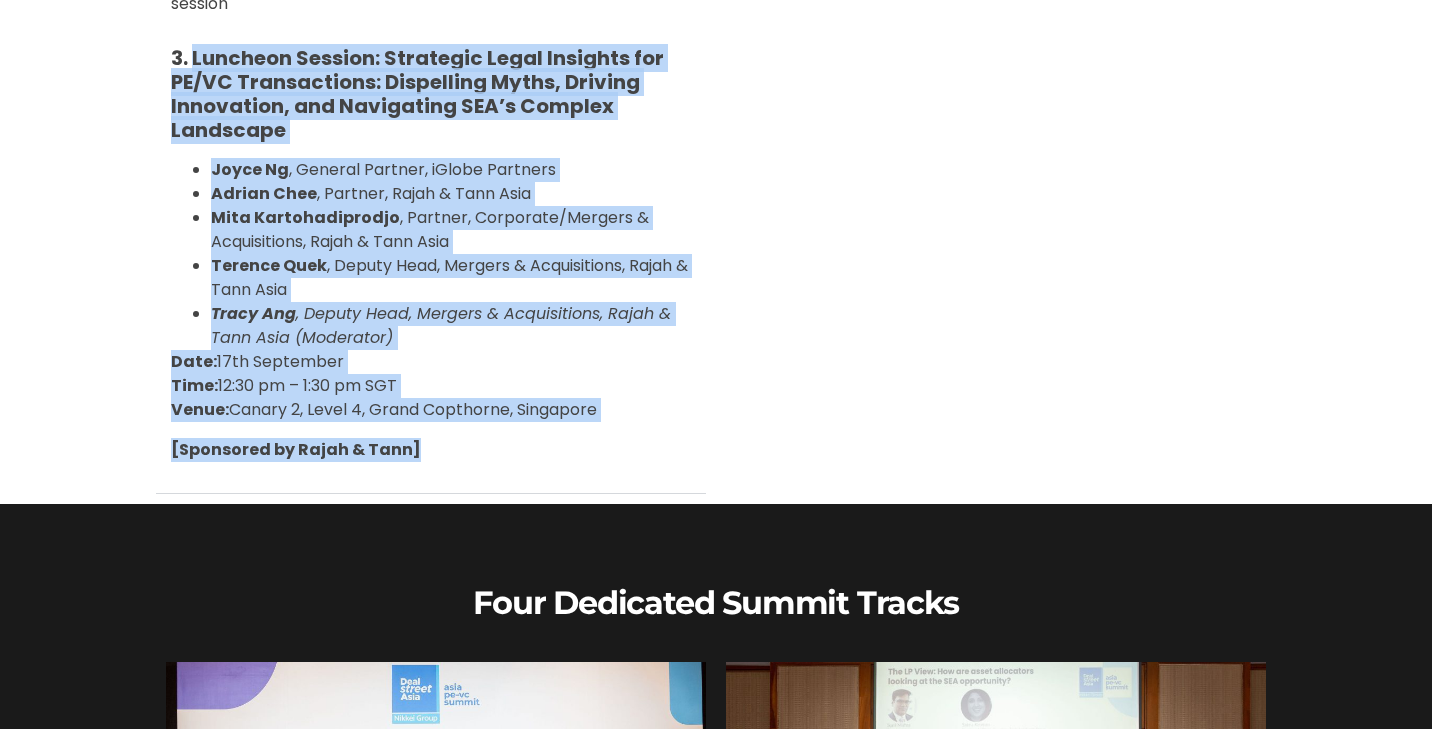 drag, startPoint x: 192, startPoint y: 52, endPoint x: 450, endPoint y: 447, distance: 471.7934 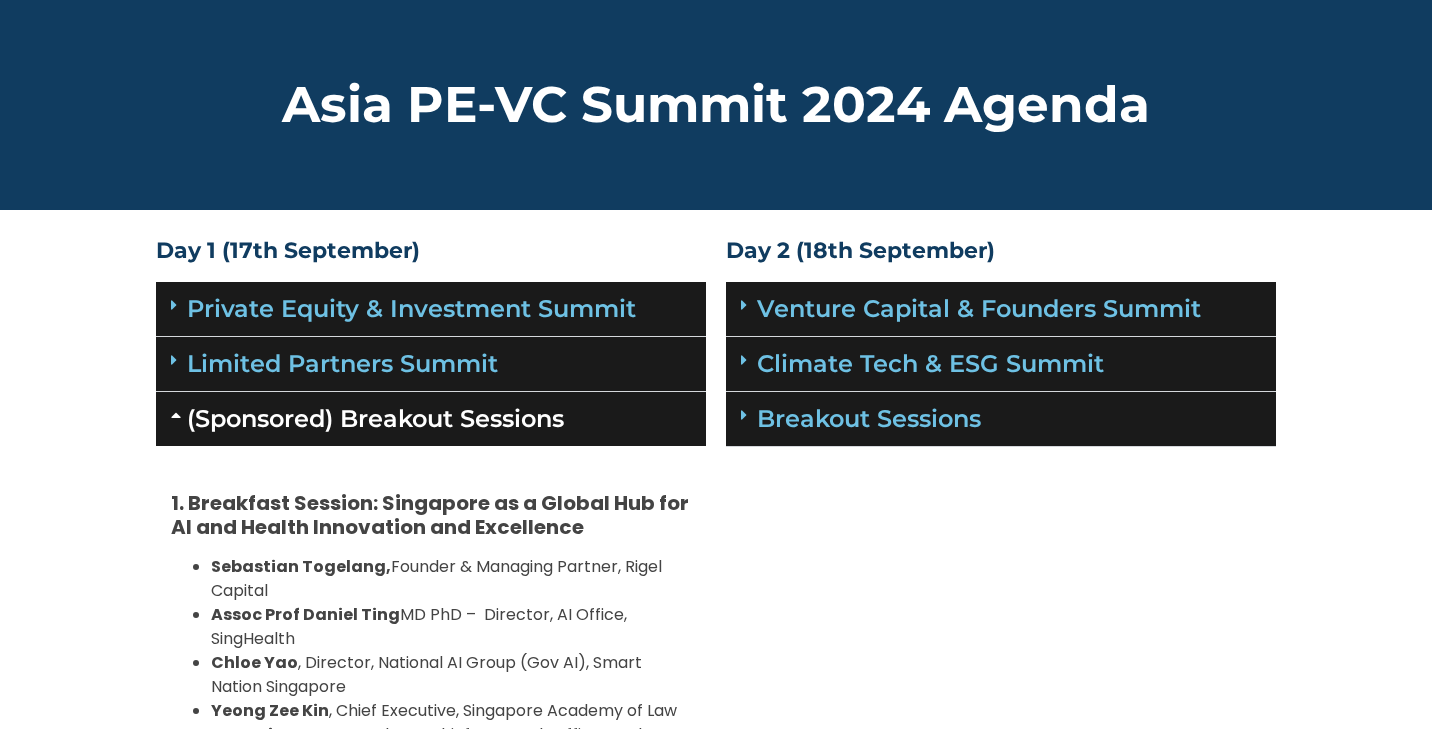 scroll, scrollTop: 0, scrollLeft: 0, axis: both 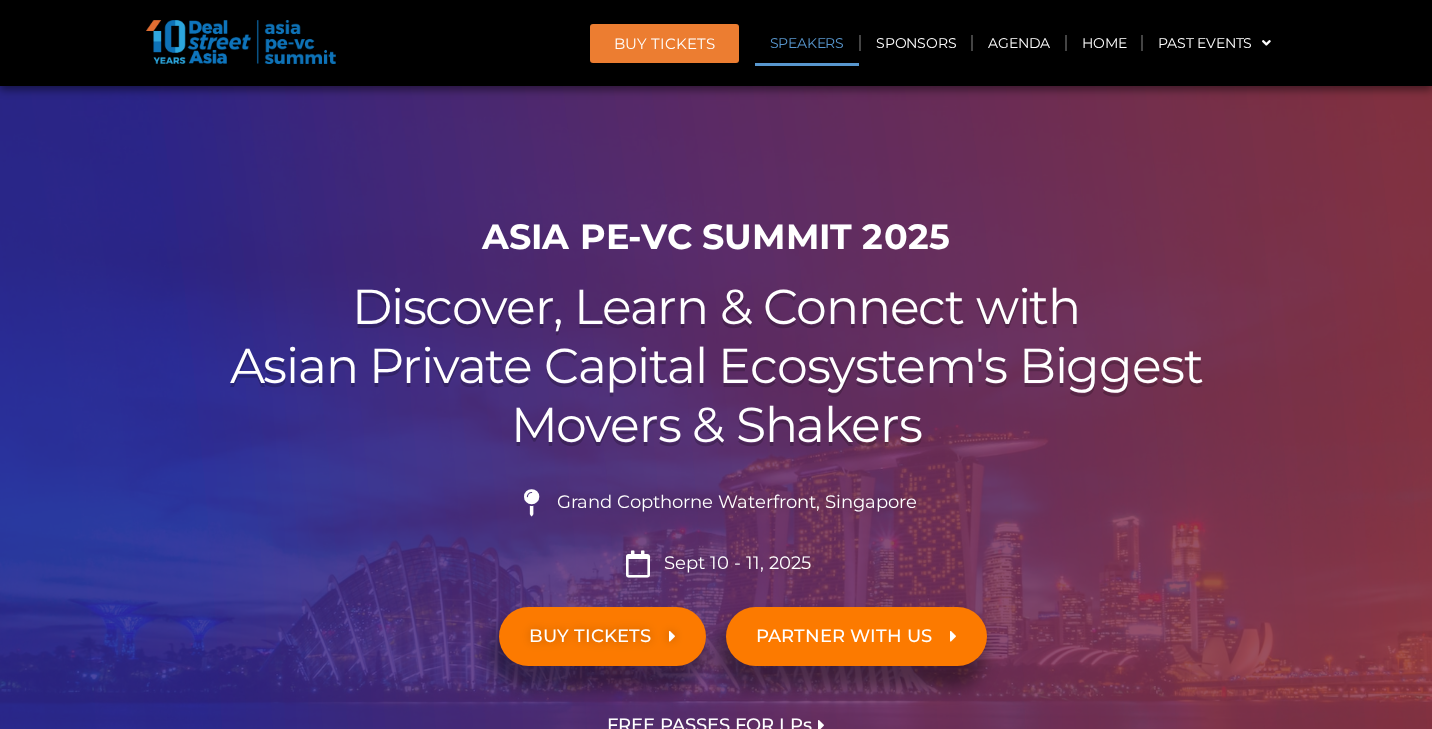 click on "Speakers" 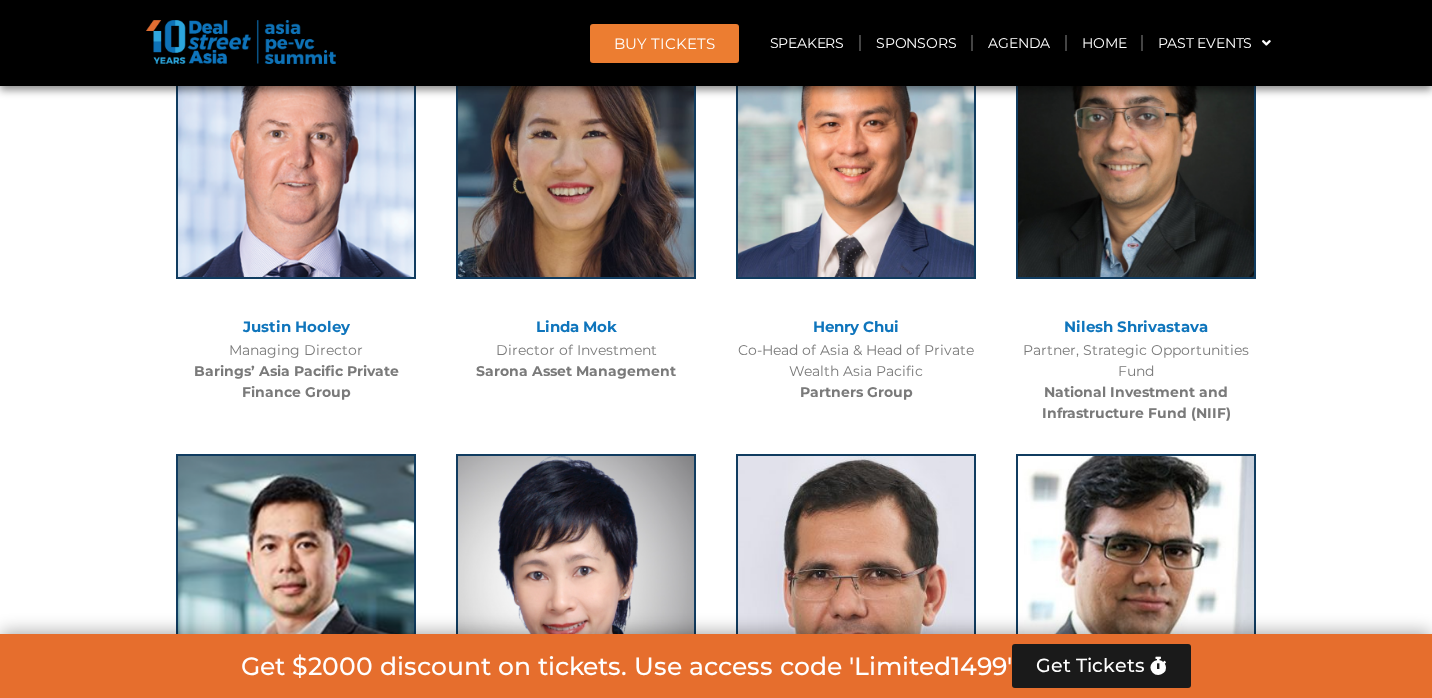 scroll, scrollTop: 10362, scrollLeft: 0, axis: vertical 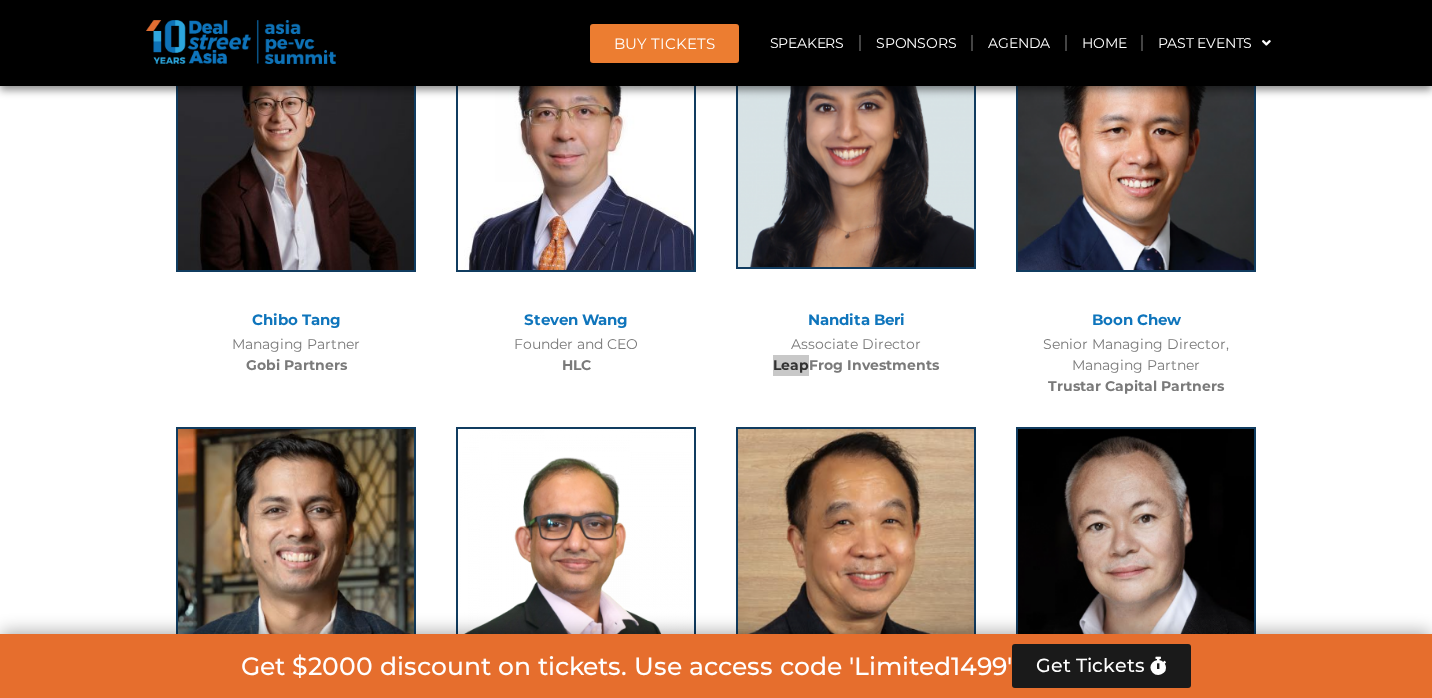 click 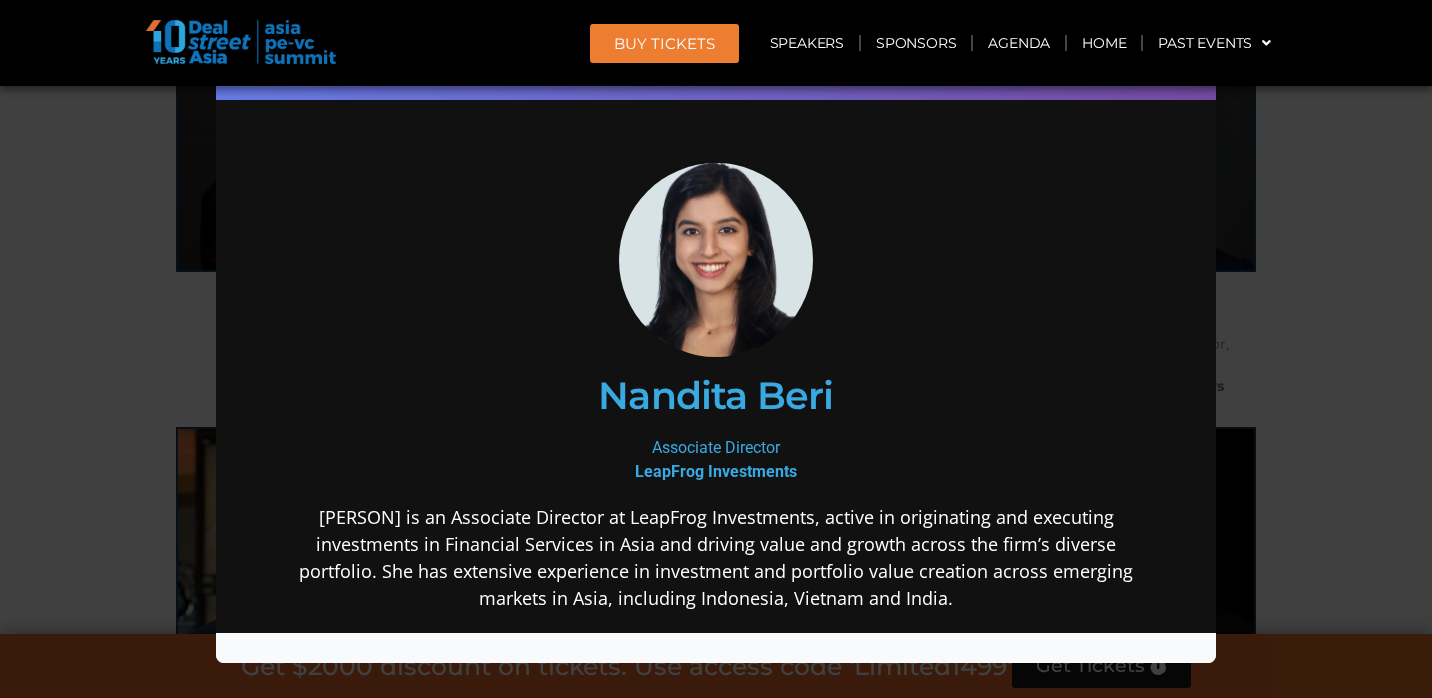 scroll, scrollTop: 0, scrollLeft: 0, axis: both 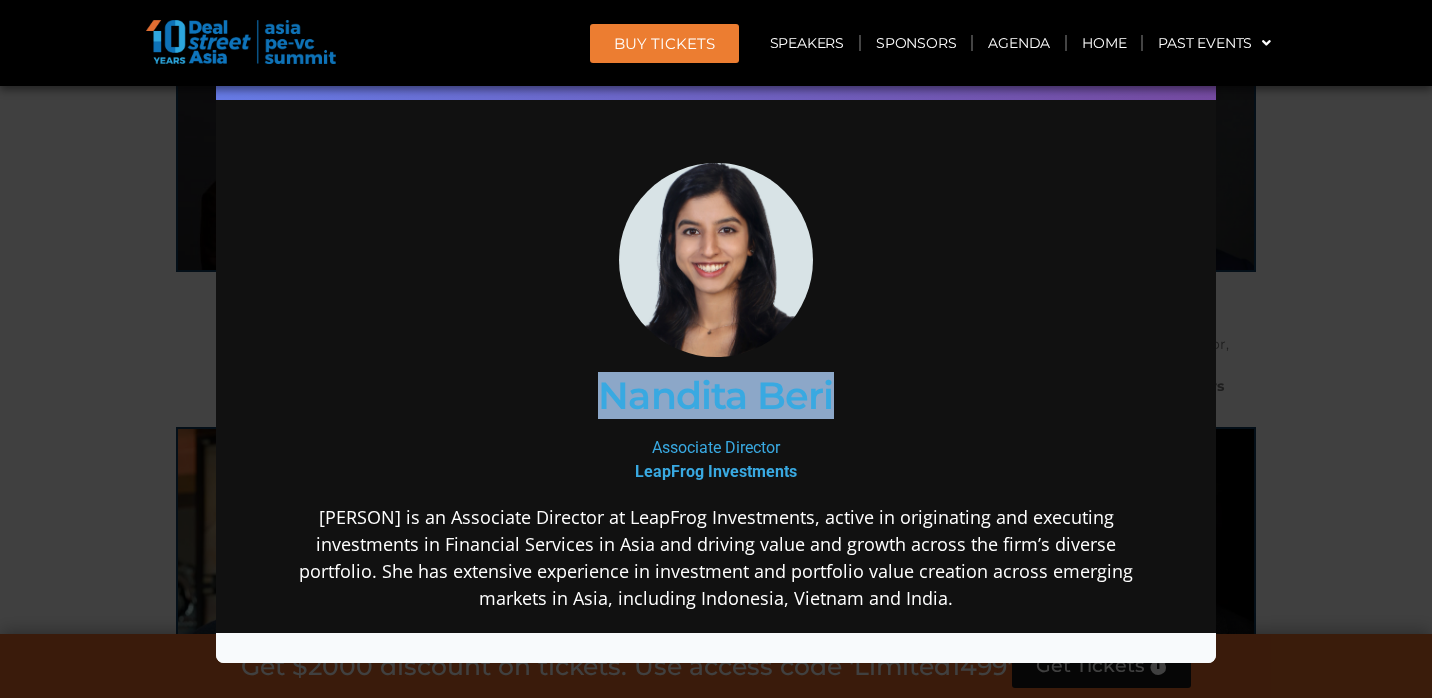 drag, startPoint x: 599, startPoint y: 387, endPoint x: 851, endPoint y: 399, distance: 252.28555 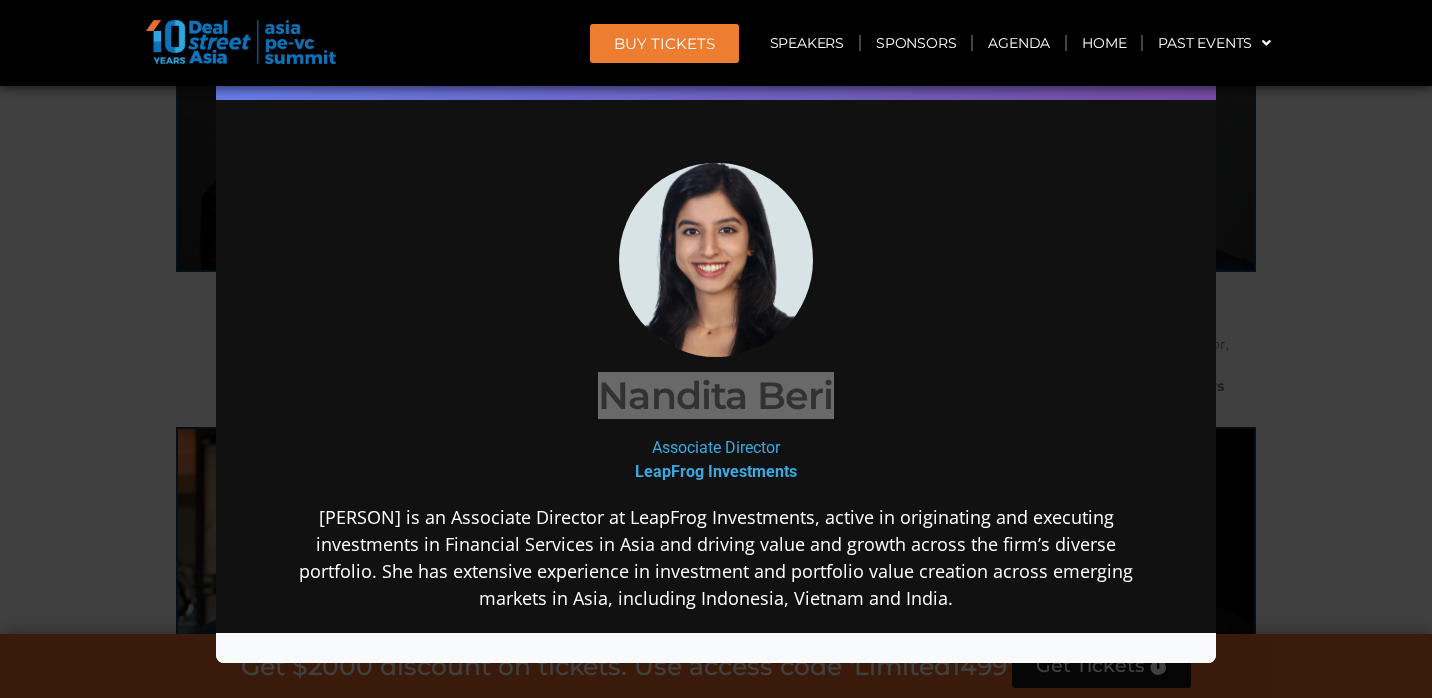 click on "Speaker Profile
×" at bounding box center (716, 349) 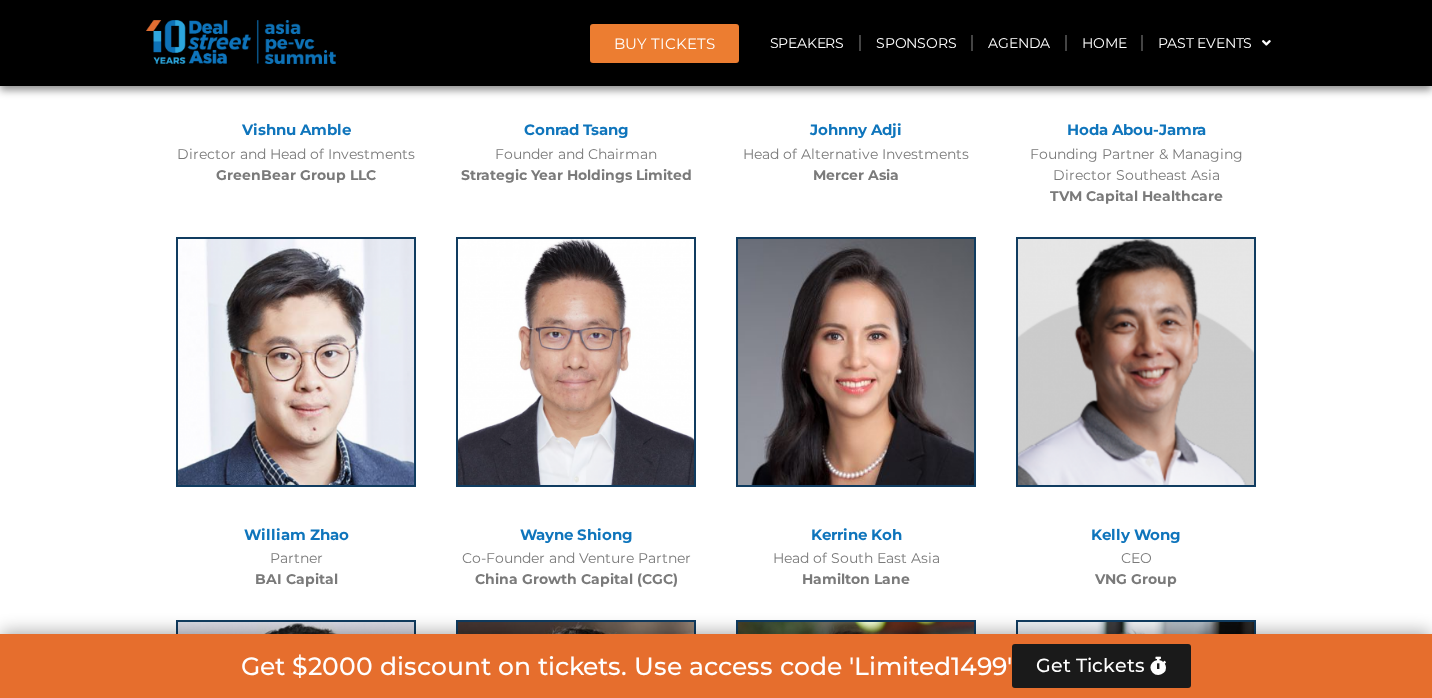 scroll, scrollTop: 7107, scrollLeft: 0, axis: vertical 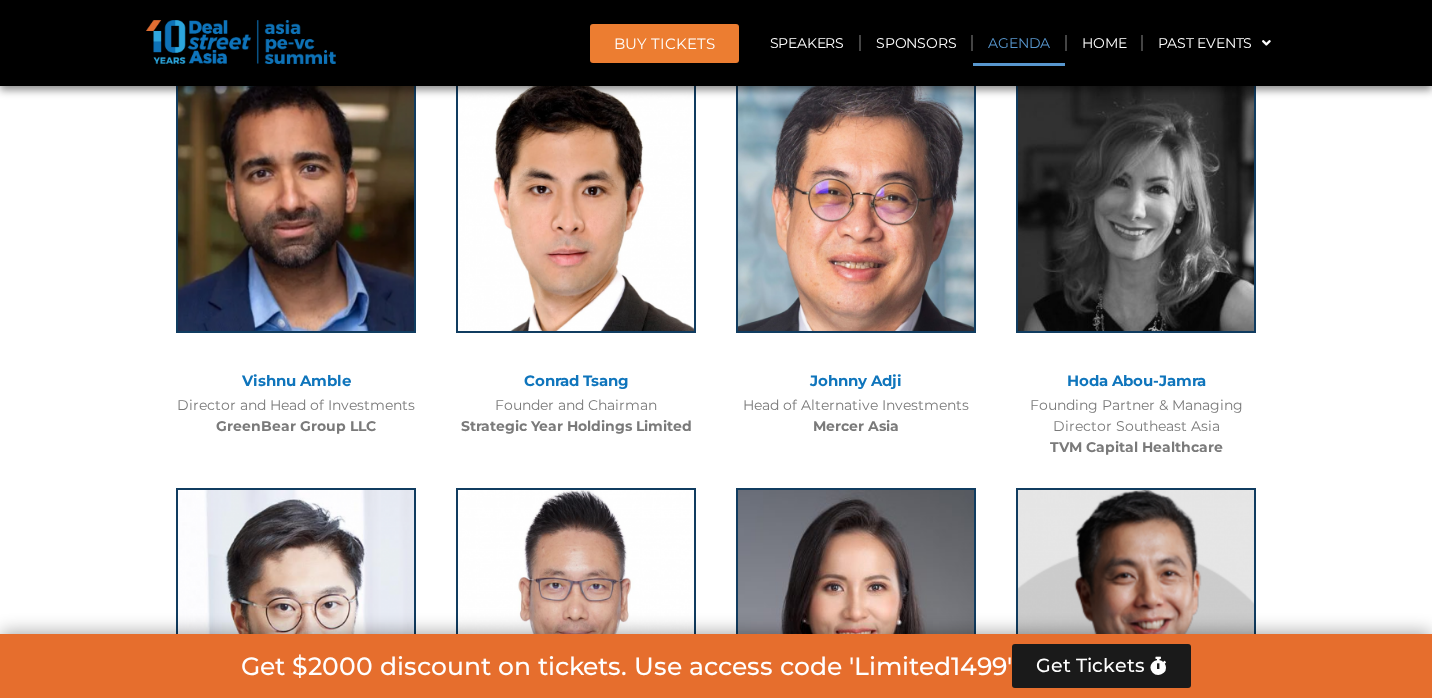 click on "Agenda" 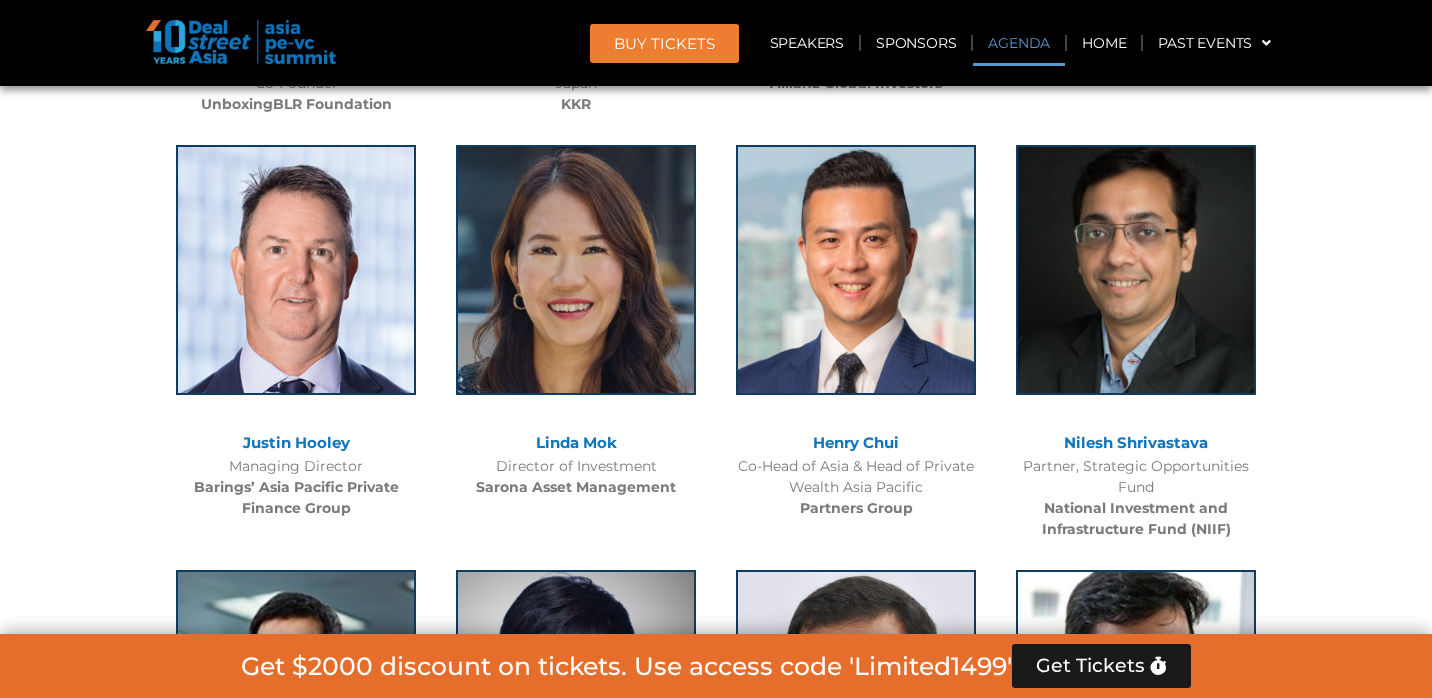 scroll, scrollTop: 1043, scrollLeft: 0, axis: vertical 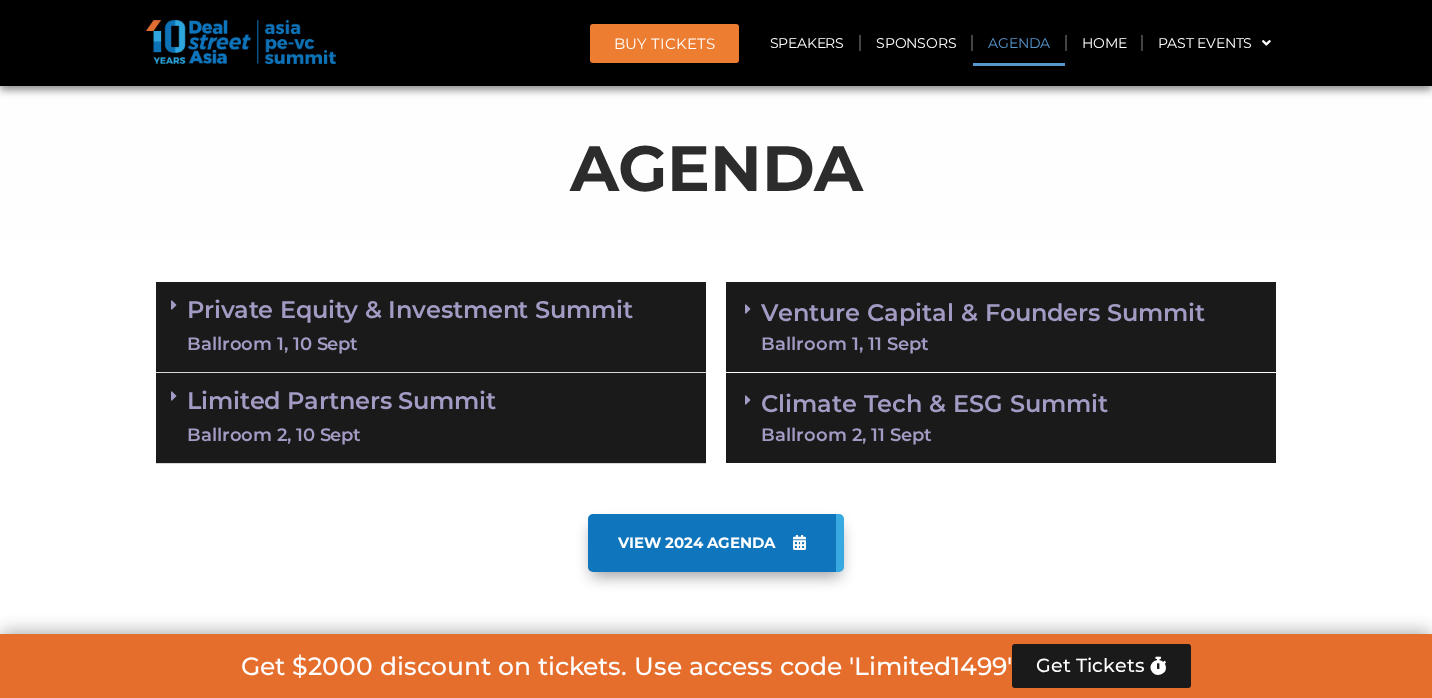 click on "Venture Capital & Founders​ Summit  Ballroom 1, 11 Sept" at bounding box center [1001, 327] 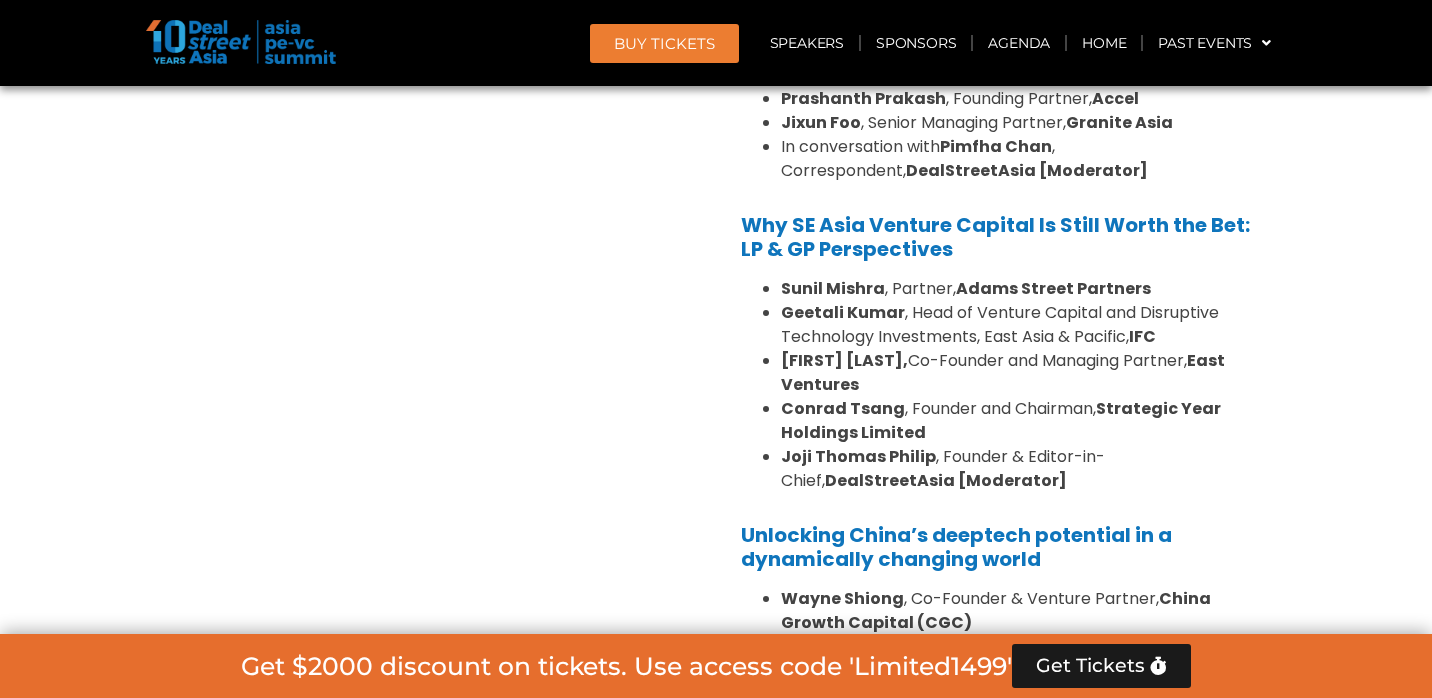 scroll, scrollTop: 1620, scrollLeft: 0, axis: vertical 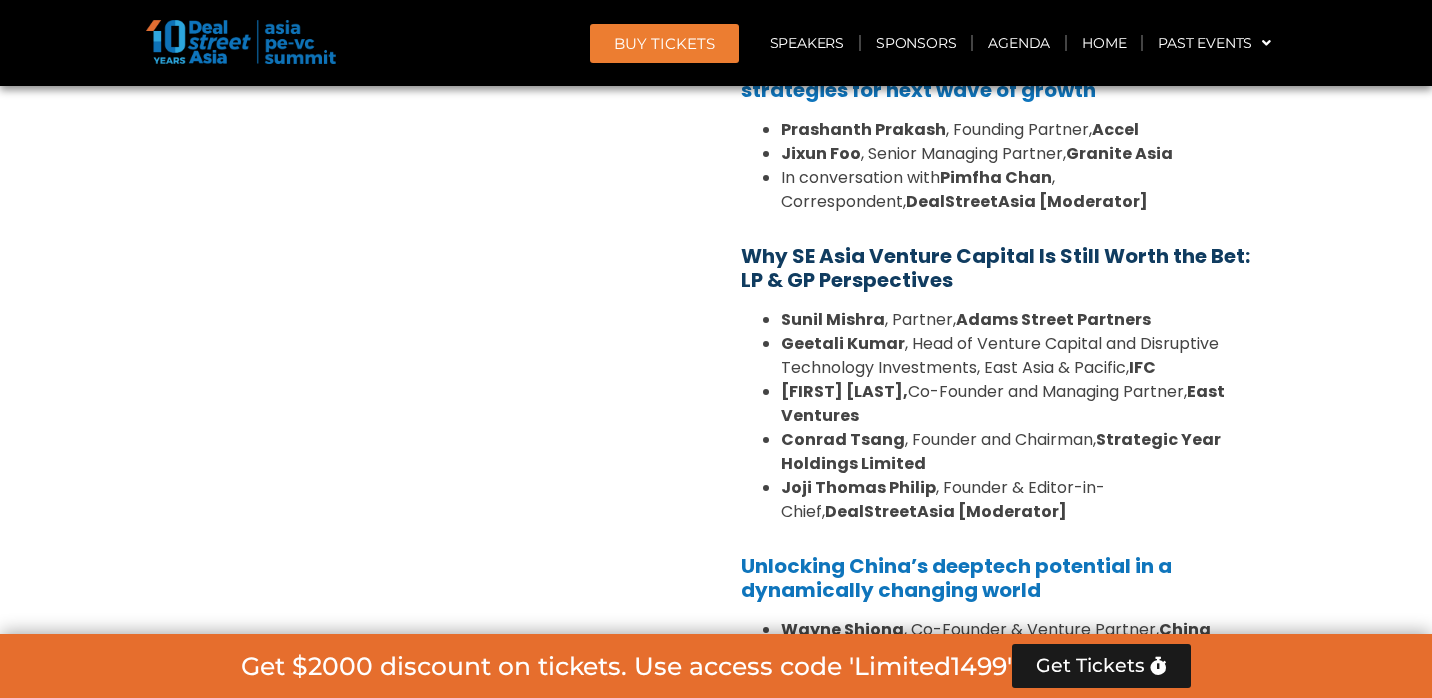 click on "Why SE Asia Venture Capital Is Still Worth the Bet: LP & GP Perspectives" at bounding box center (995, 268) 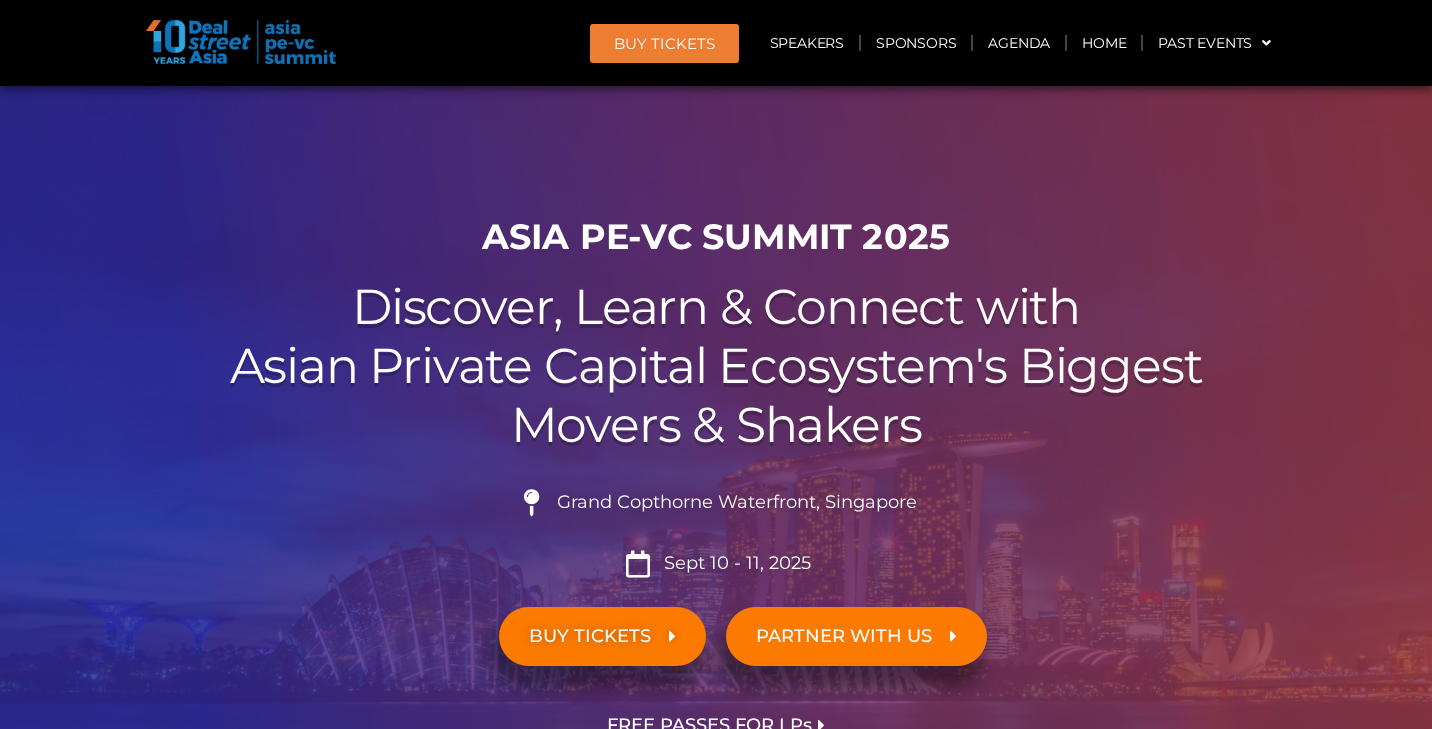 scroll, scrollTop: 0, scrollLeft: 0, axis: both 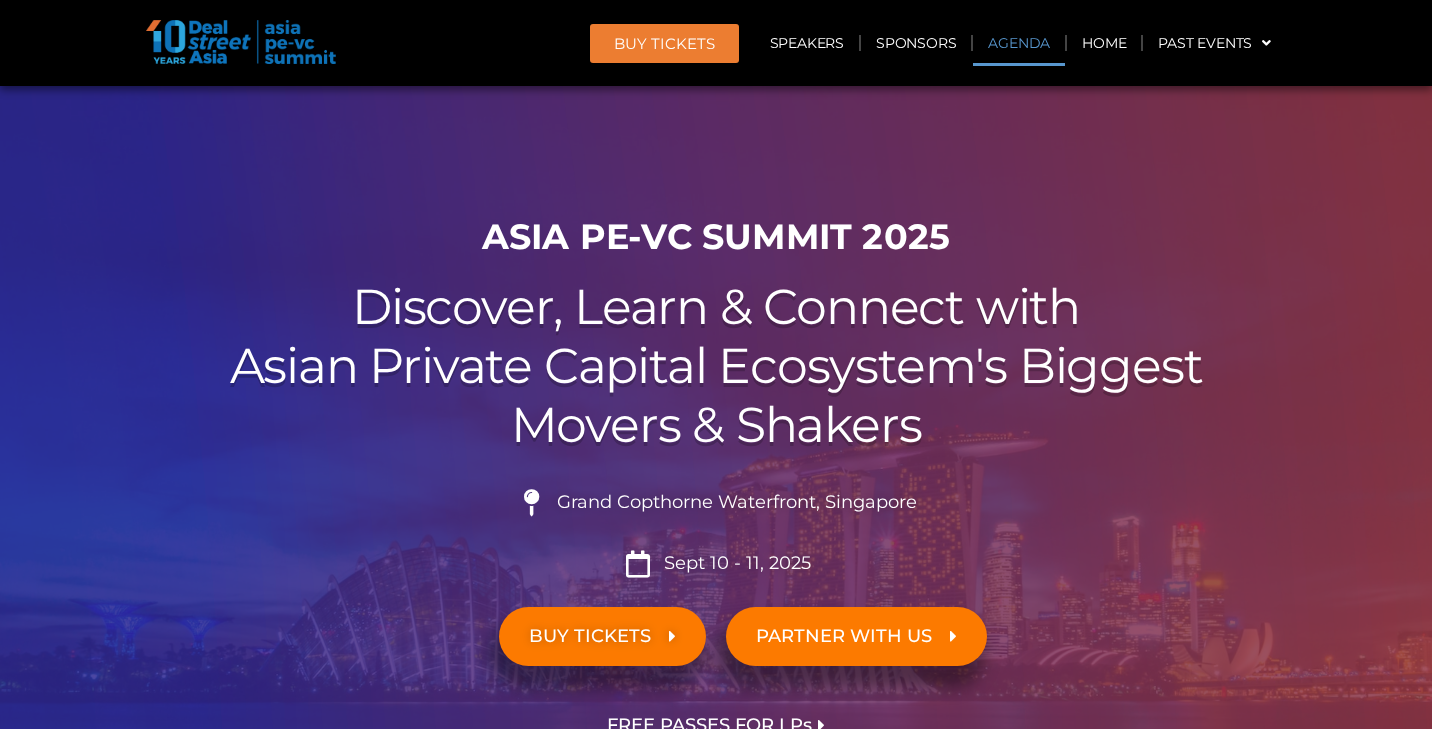 click on "Agenda" 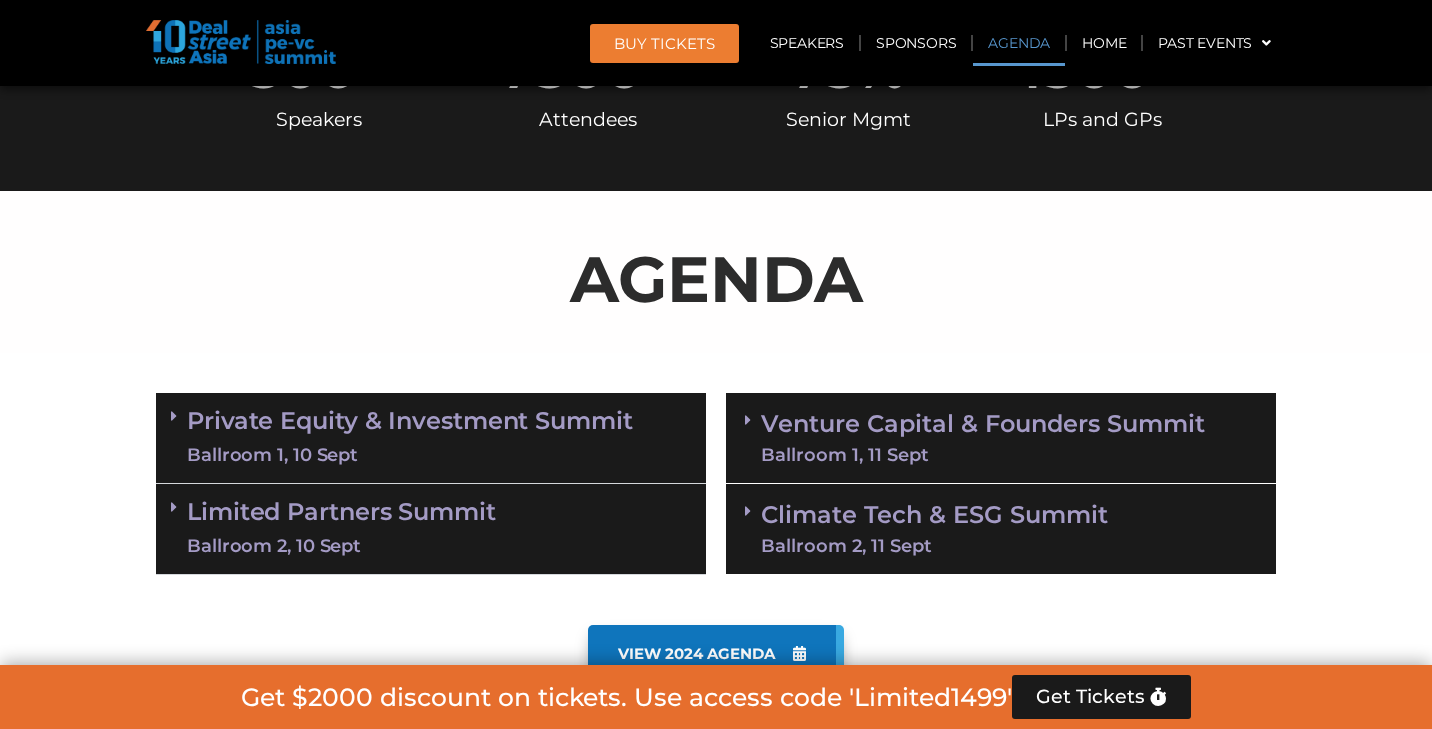 scroll, scrollTop: 1043, scrollLeft: 0, axis: vertical 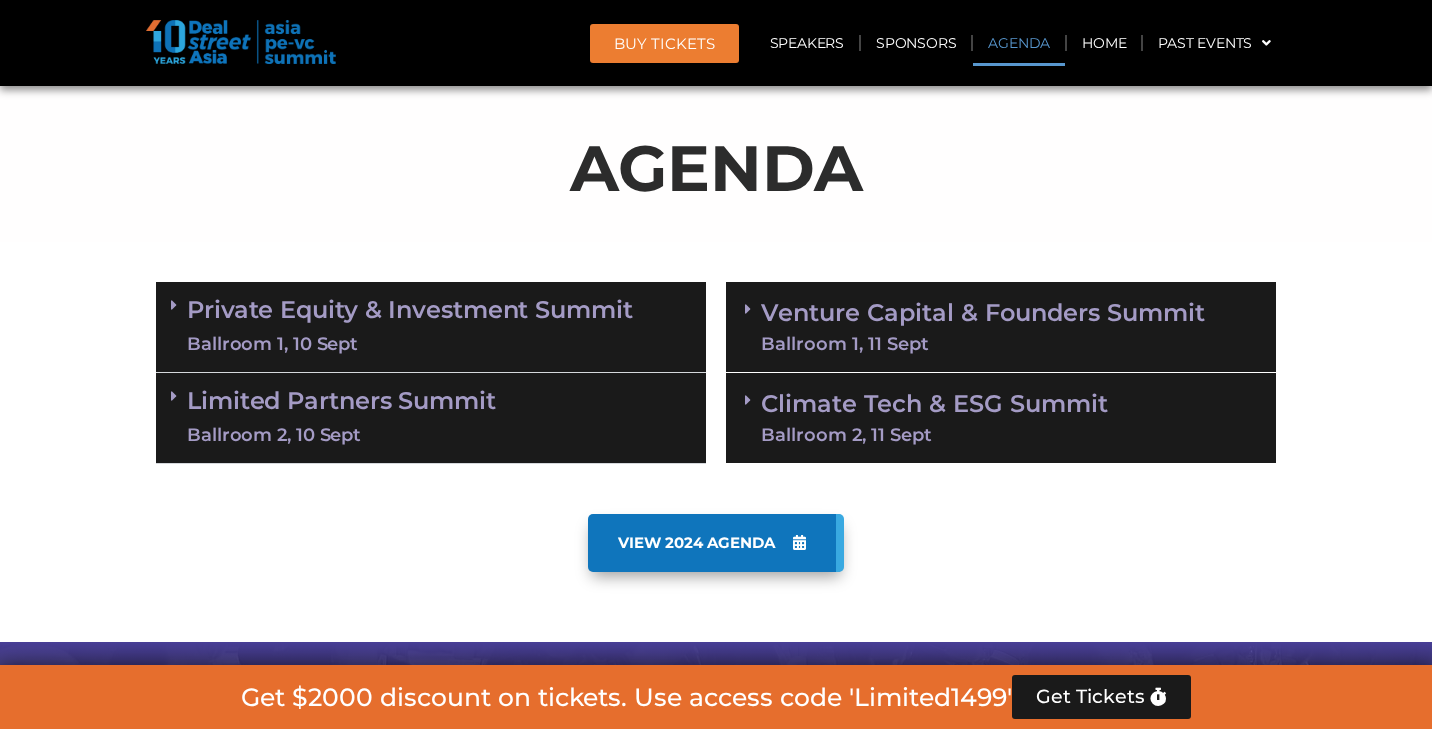 click on "Private Equity & Investment Summit  Ballroom 1, 10 Sept" at bounding box center (431, 327) 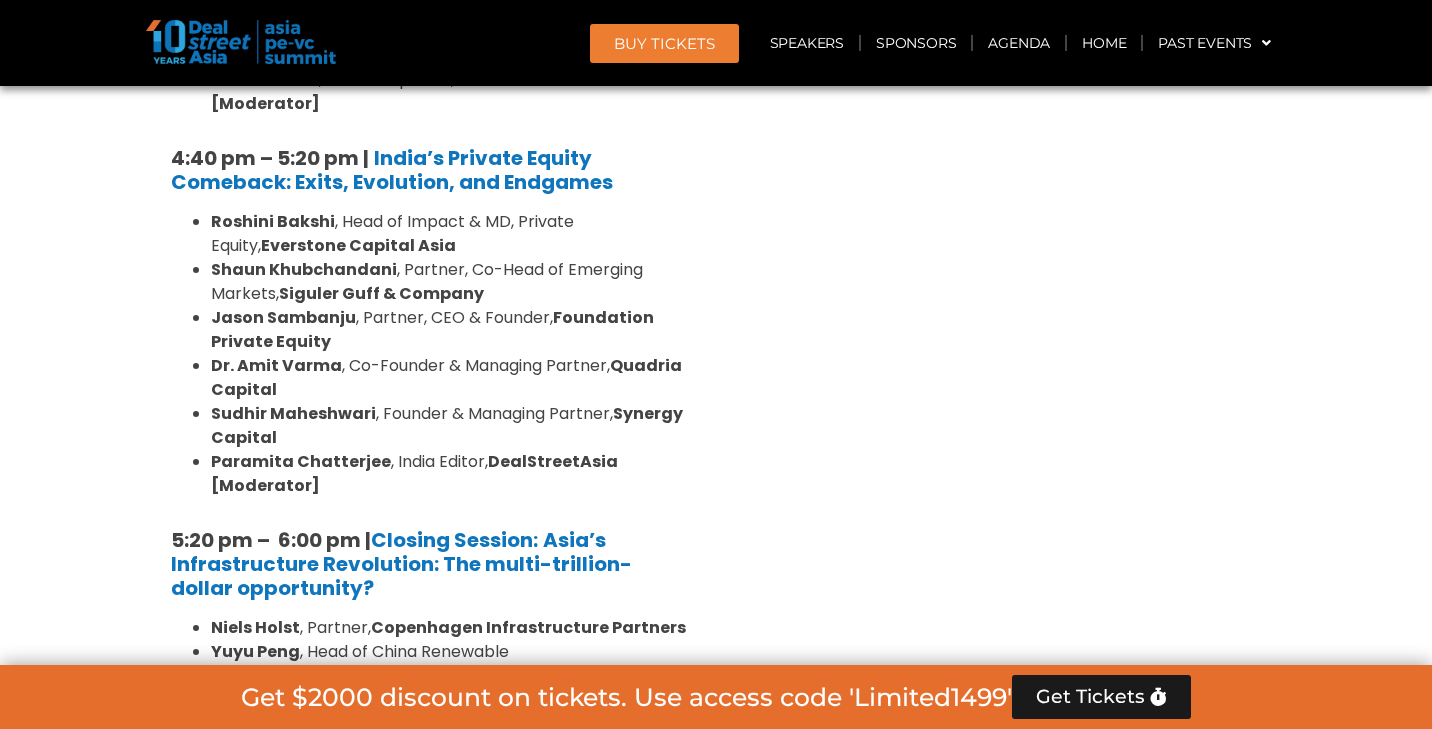 scroll, scrollTop: 3886, scrollLeft: 0, axis: vertical 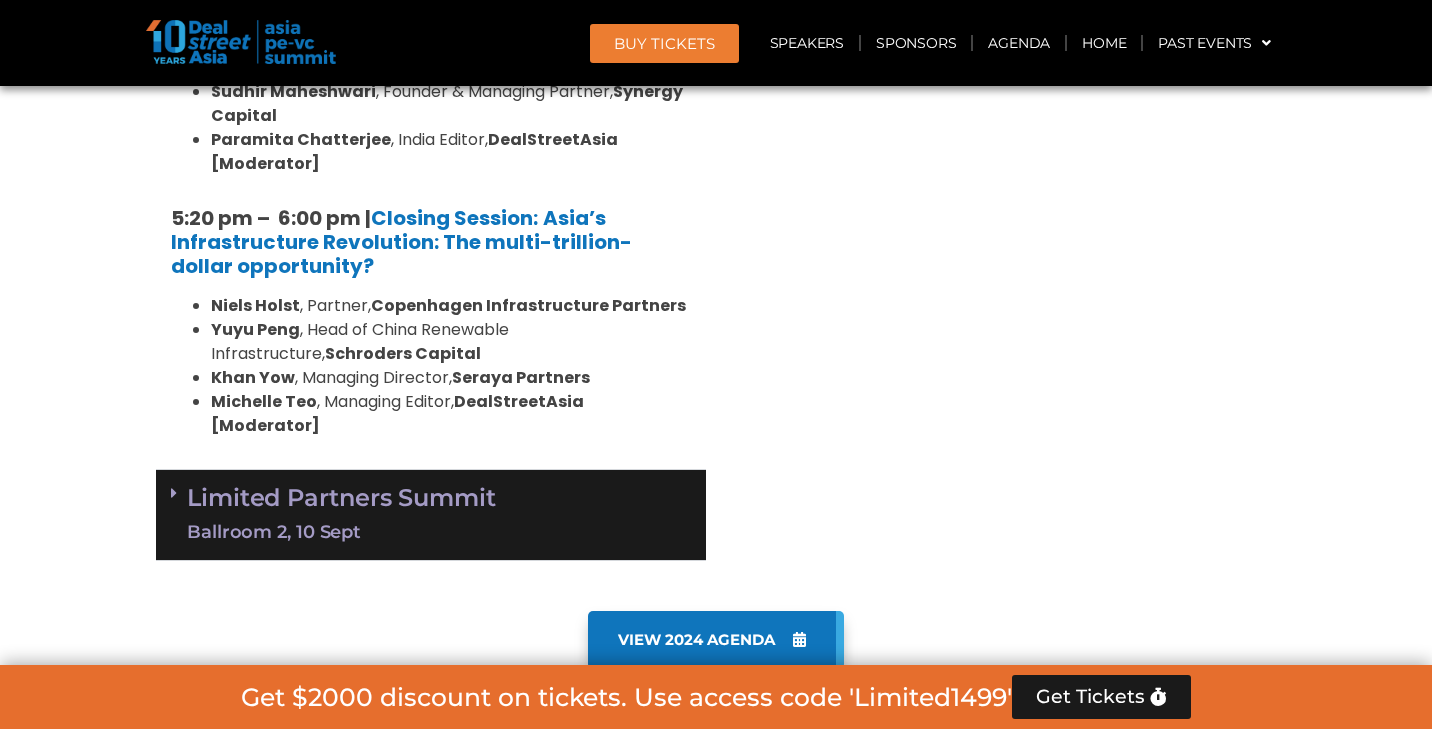 click on "Limited Partners Summit  Ballroom 2, 10 Sept" at bounding box center (431, 514) 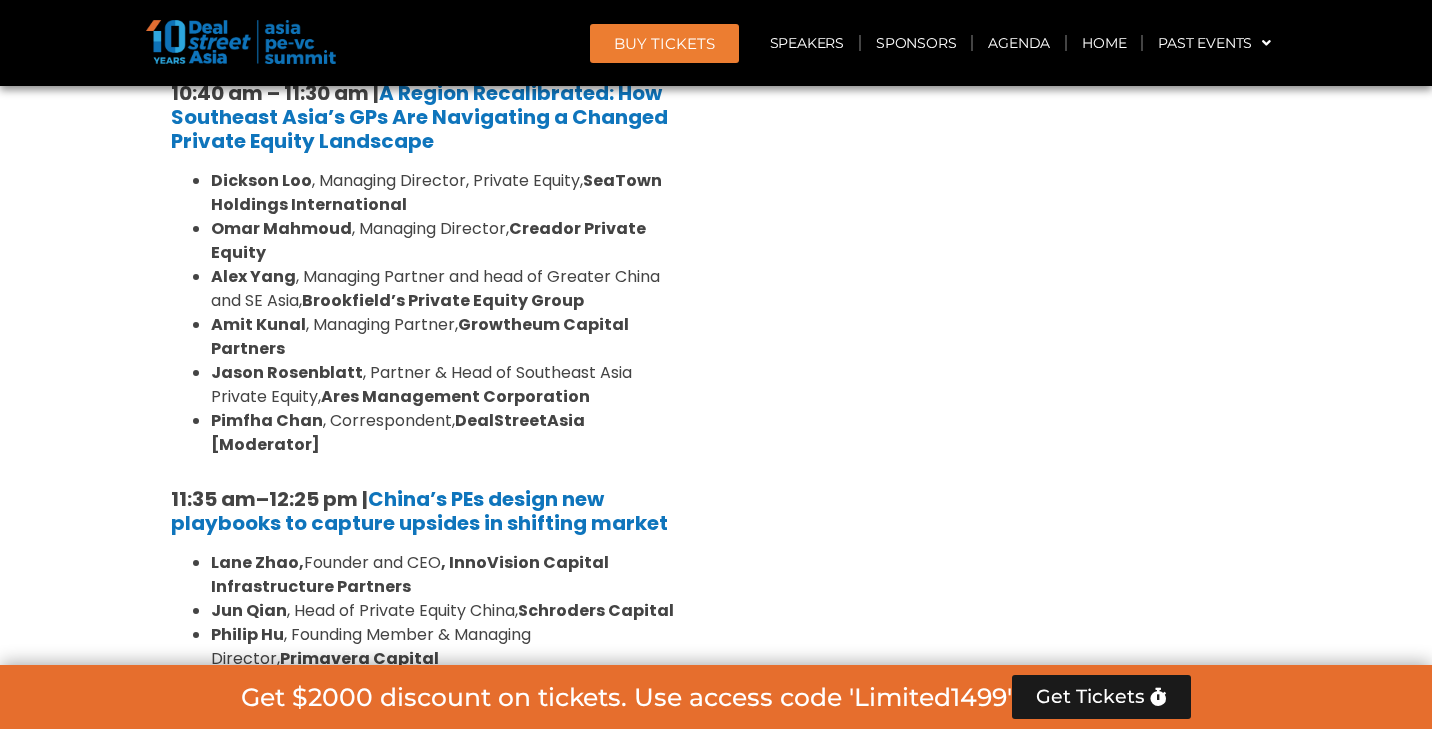 scroll, scrollTop: 1640, scrollLeft: 0, axis: vertical 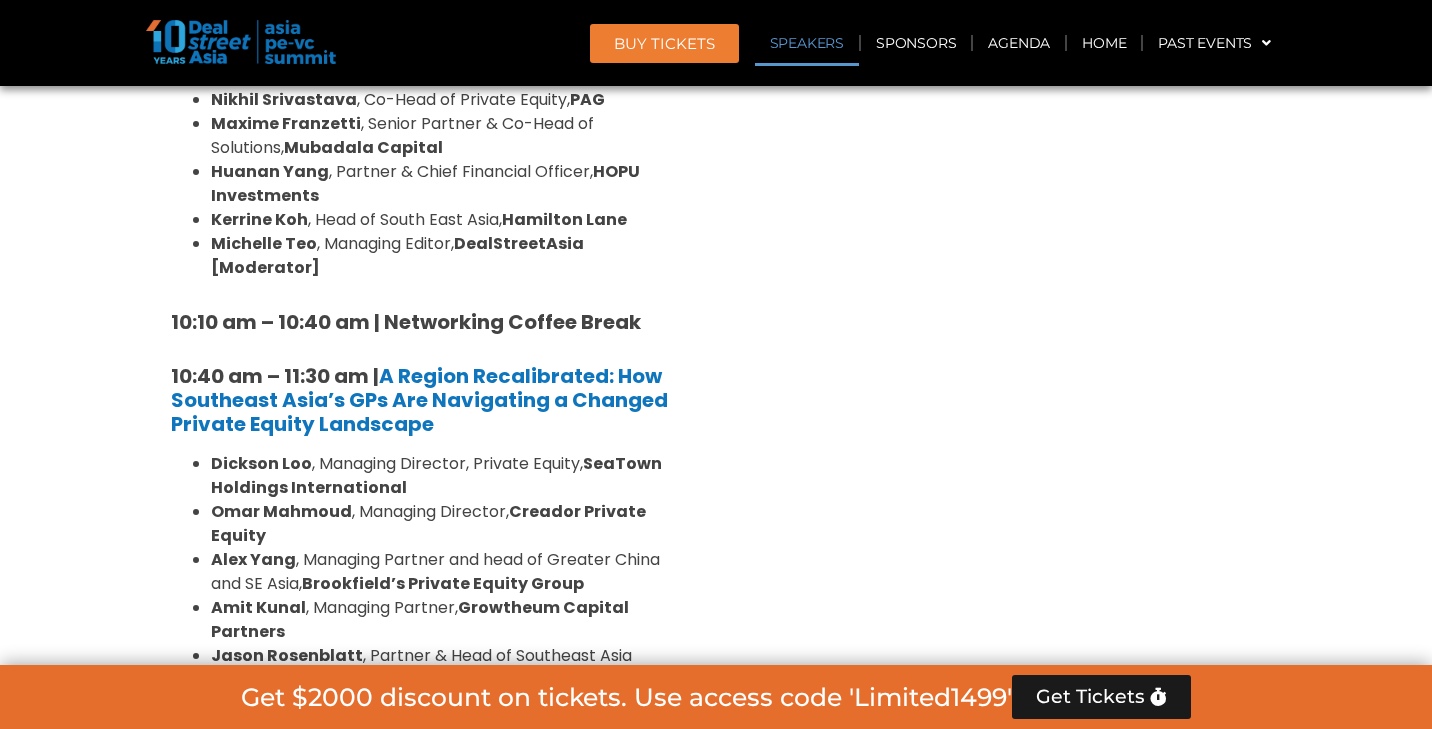 click on "Speakers" 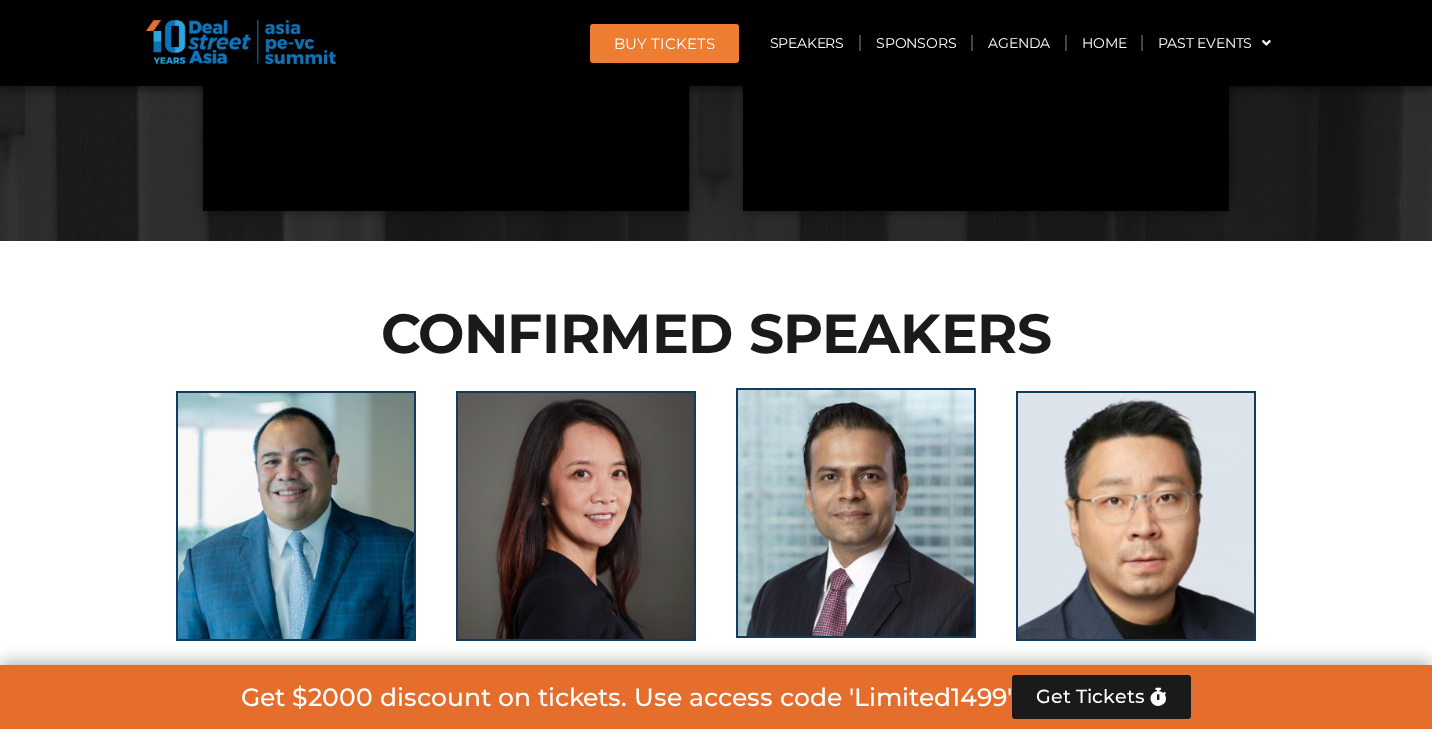 scroll, scrollTop: 7030, scrollLeft: 0, axis: vertical 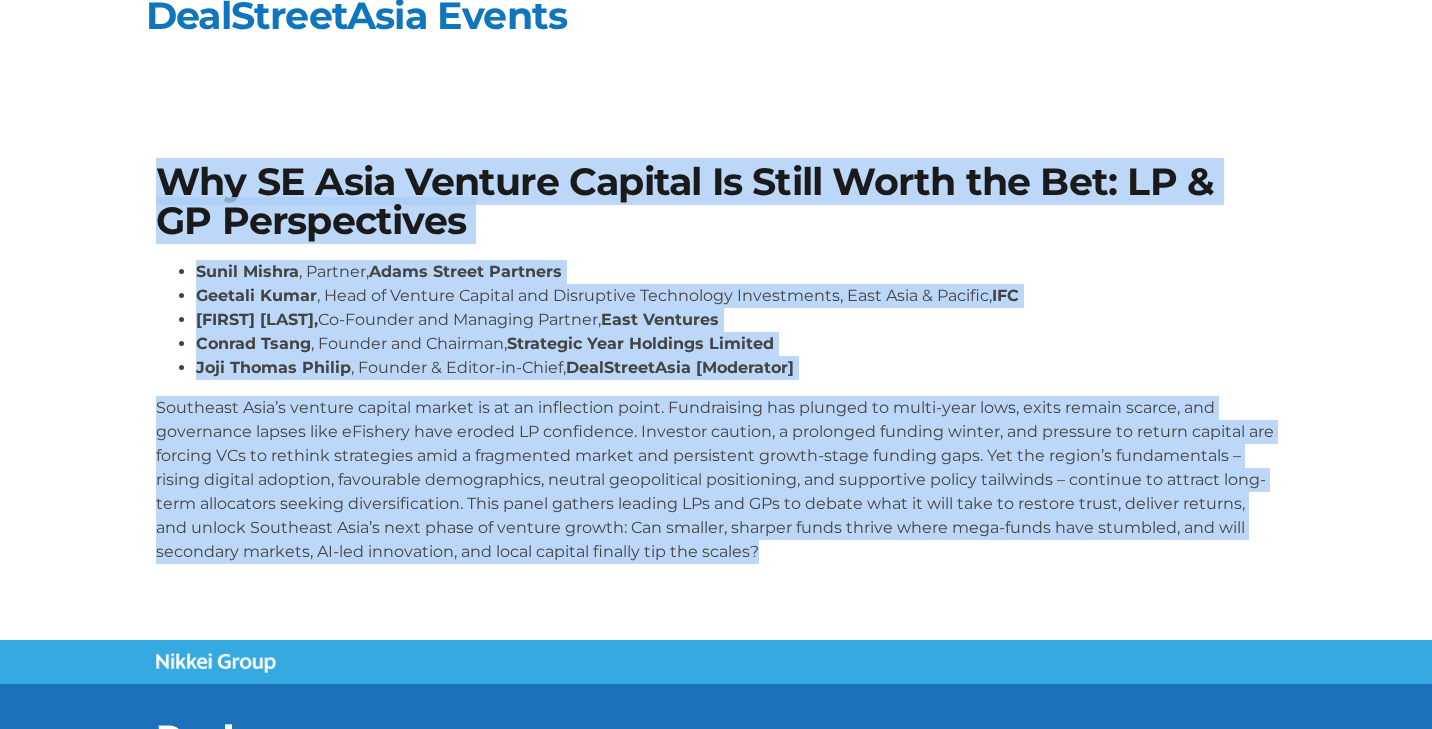 drag, startPoint x: 162, startPoint y: 124, endPoint x: 863, endPoint y: 546, distance: 818.22064 